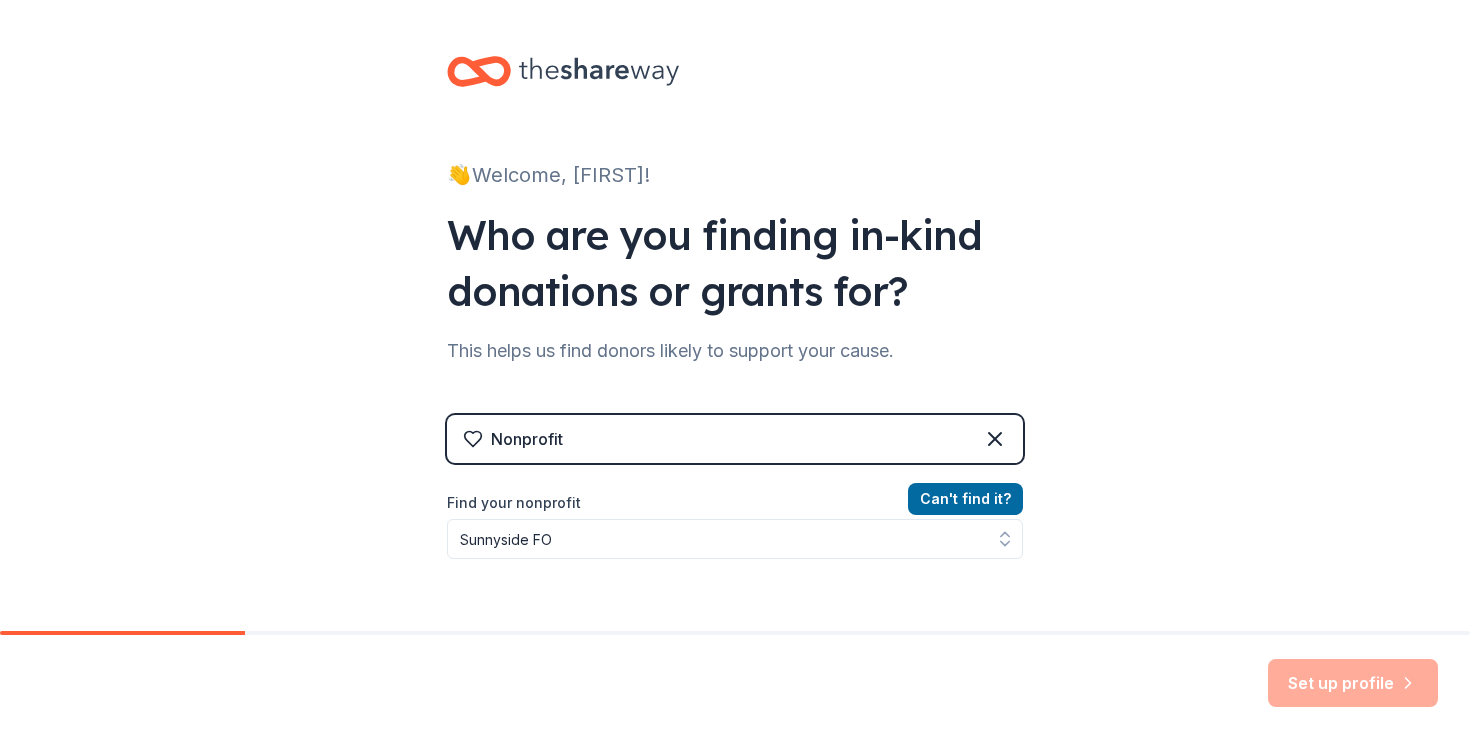 scroll, scrollTop: 0, scrollLeft: 0, axis: both 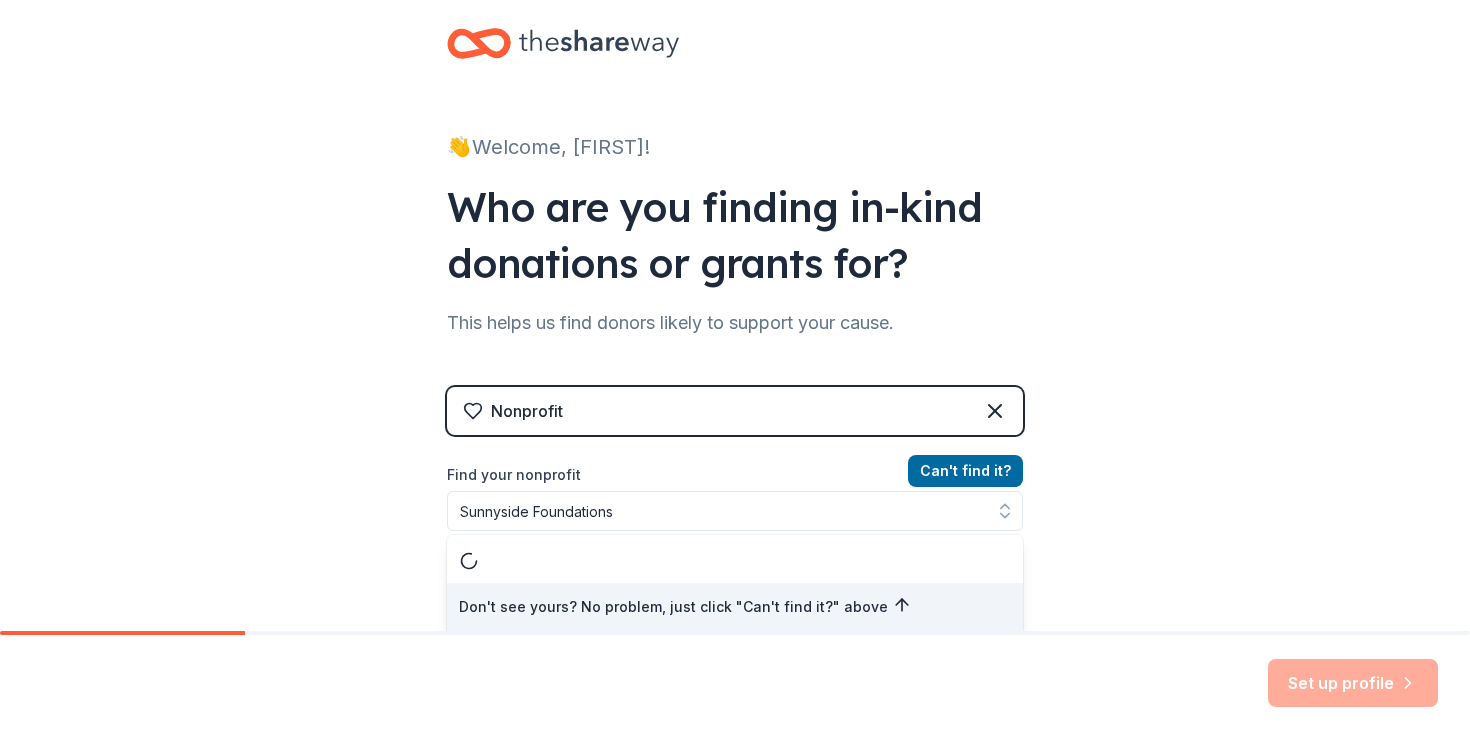 type on "Sunnyside Foundation" 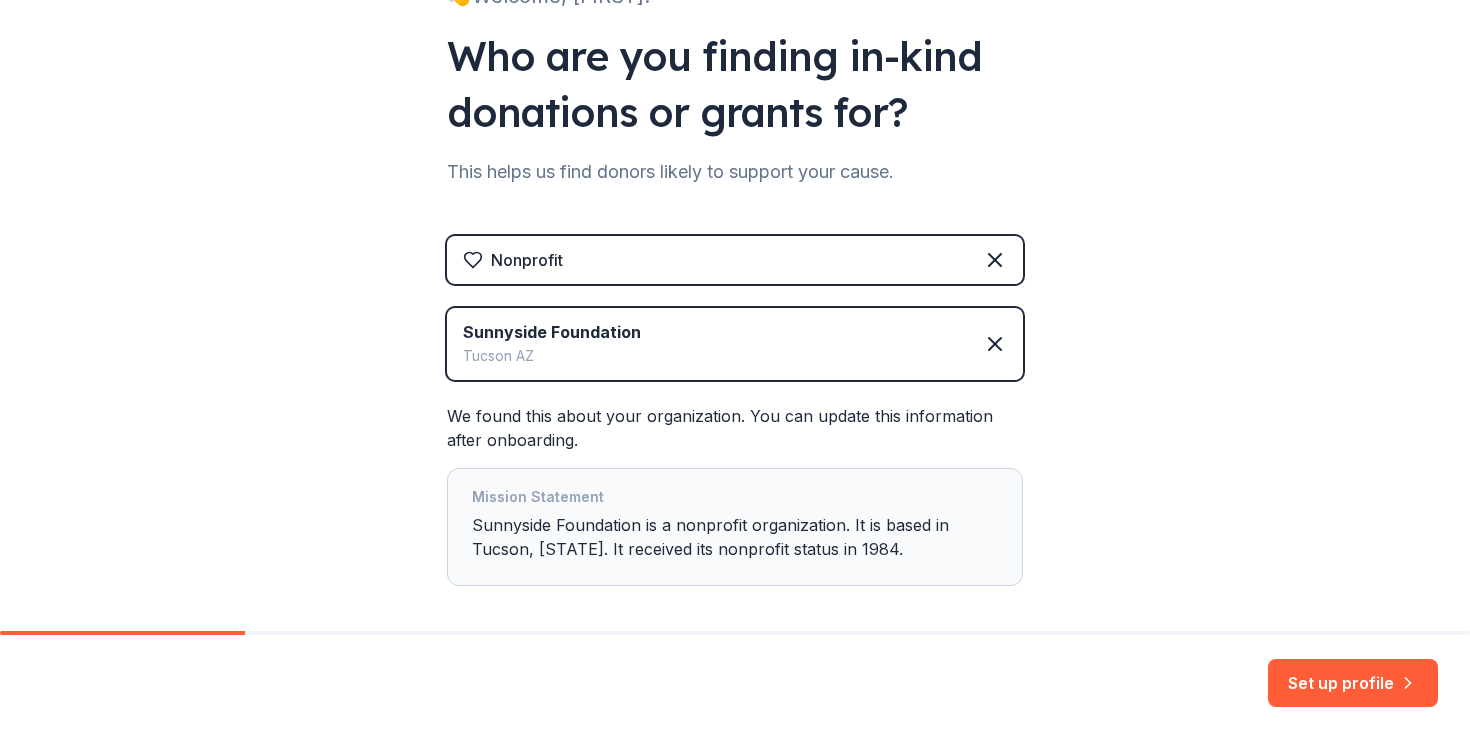 scroll, scrollTop: 214, scrollLeft: 0, axis: vertical 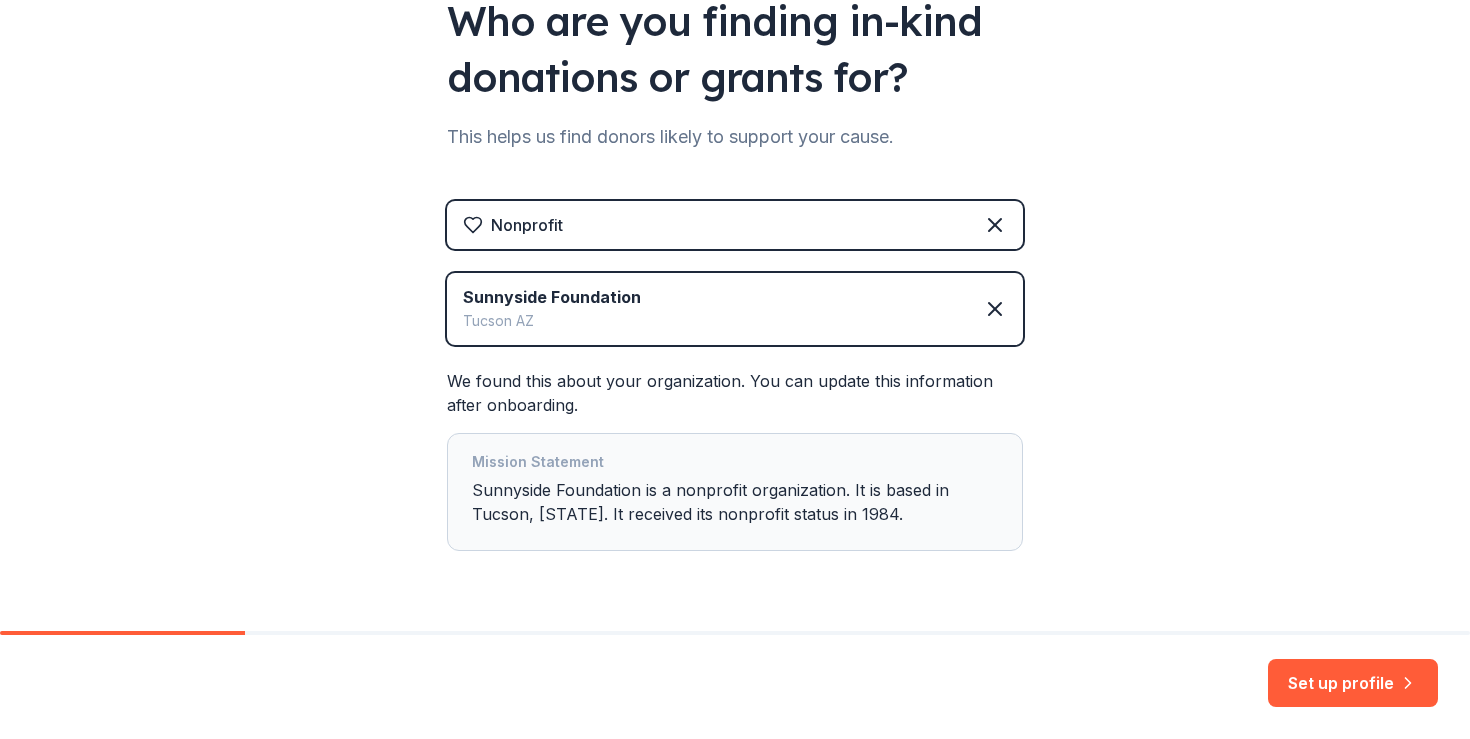 click on "Mission Statement Sunnyside Foundation is a nonprofit organization. It is based in Tucson, [STATE]. It received its nonprofit status in 1984." at bounding box center [735, 492] 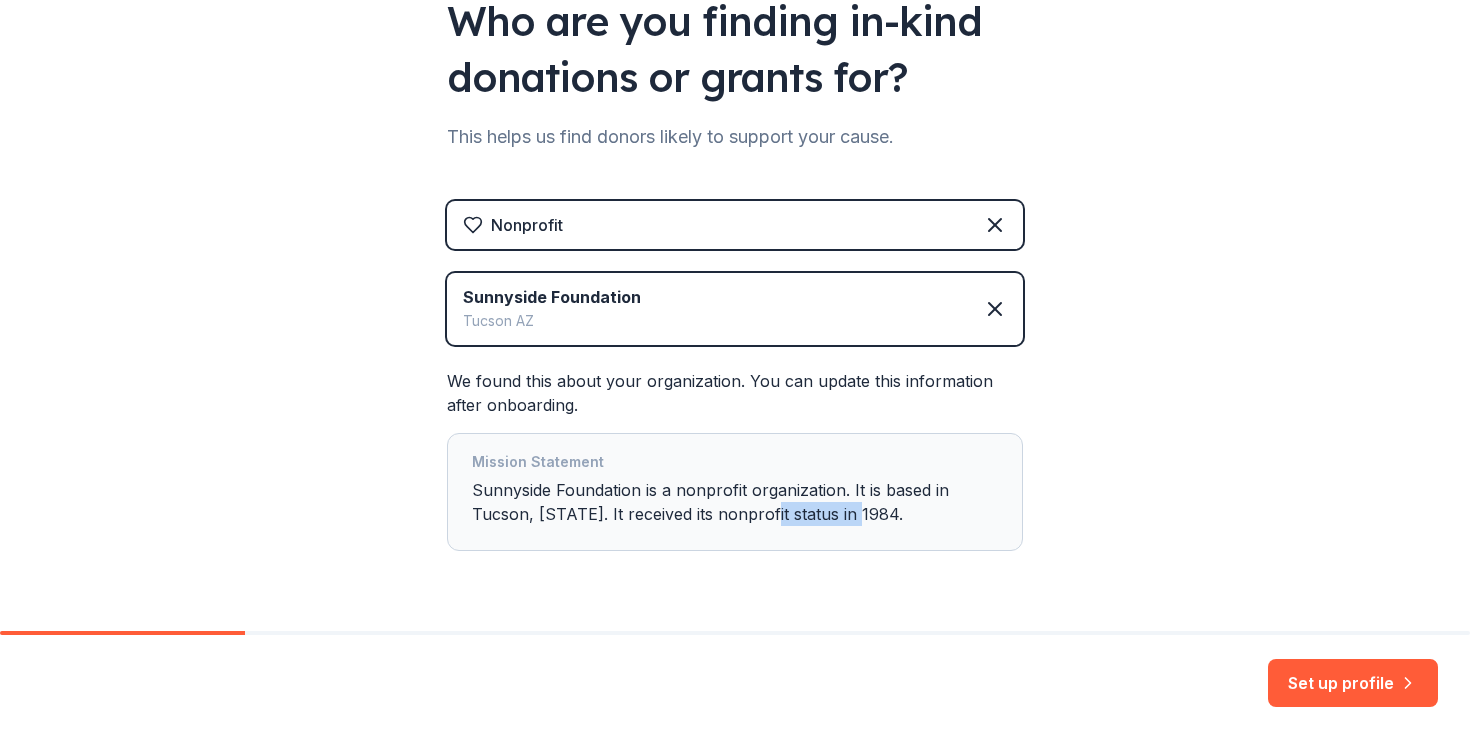 drag, startPoint x: 863, startPoint y: 515, endPoint x: 746, endPoint y: 517, distance: 117.01709 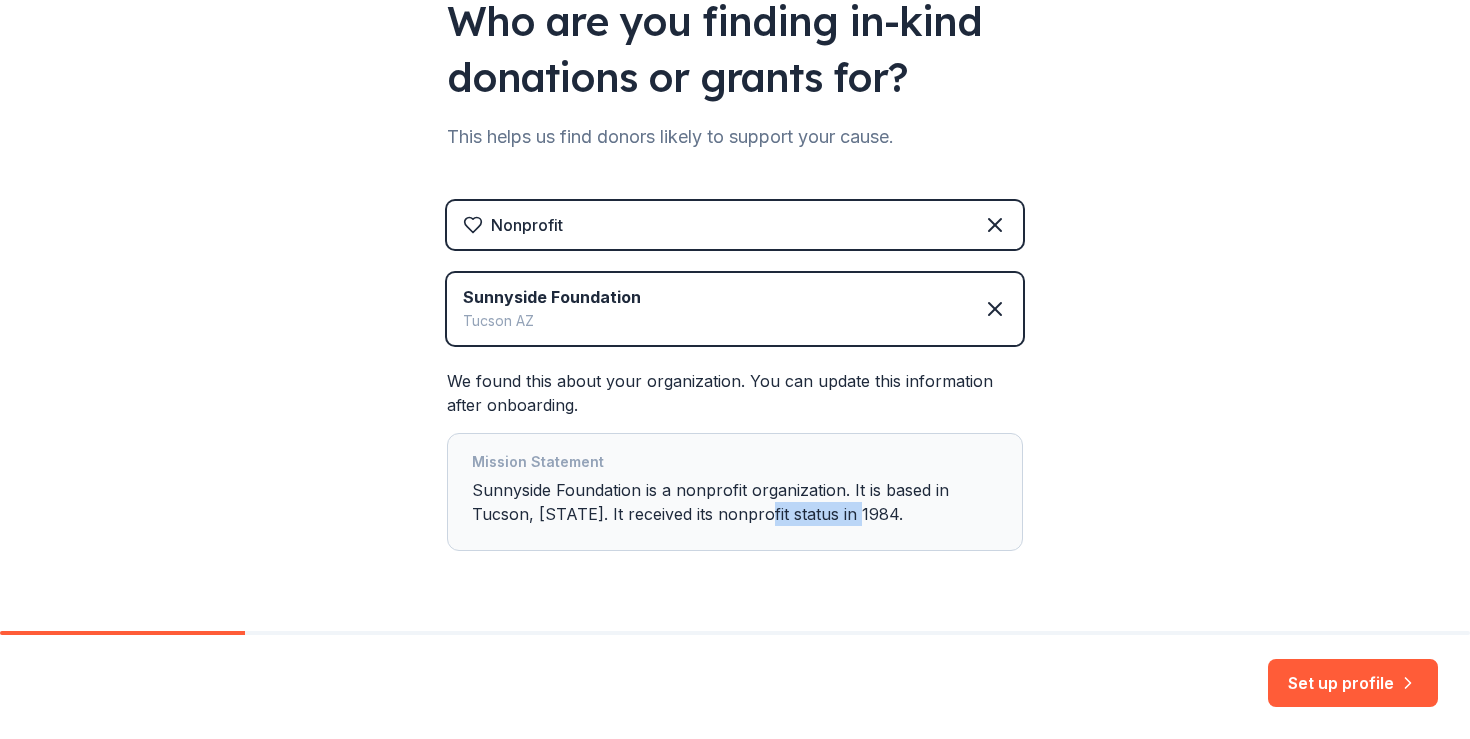 click on "Mission Statement Sunnyside Foundation is a nonprofit organization. It is based in Tucson, [STATE]. It received its nonprofit status in 1984." at bounding box center [735, 492] 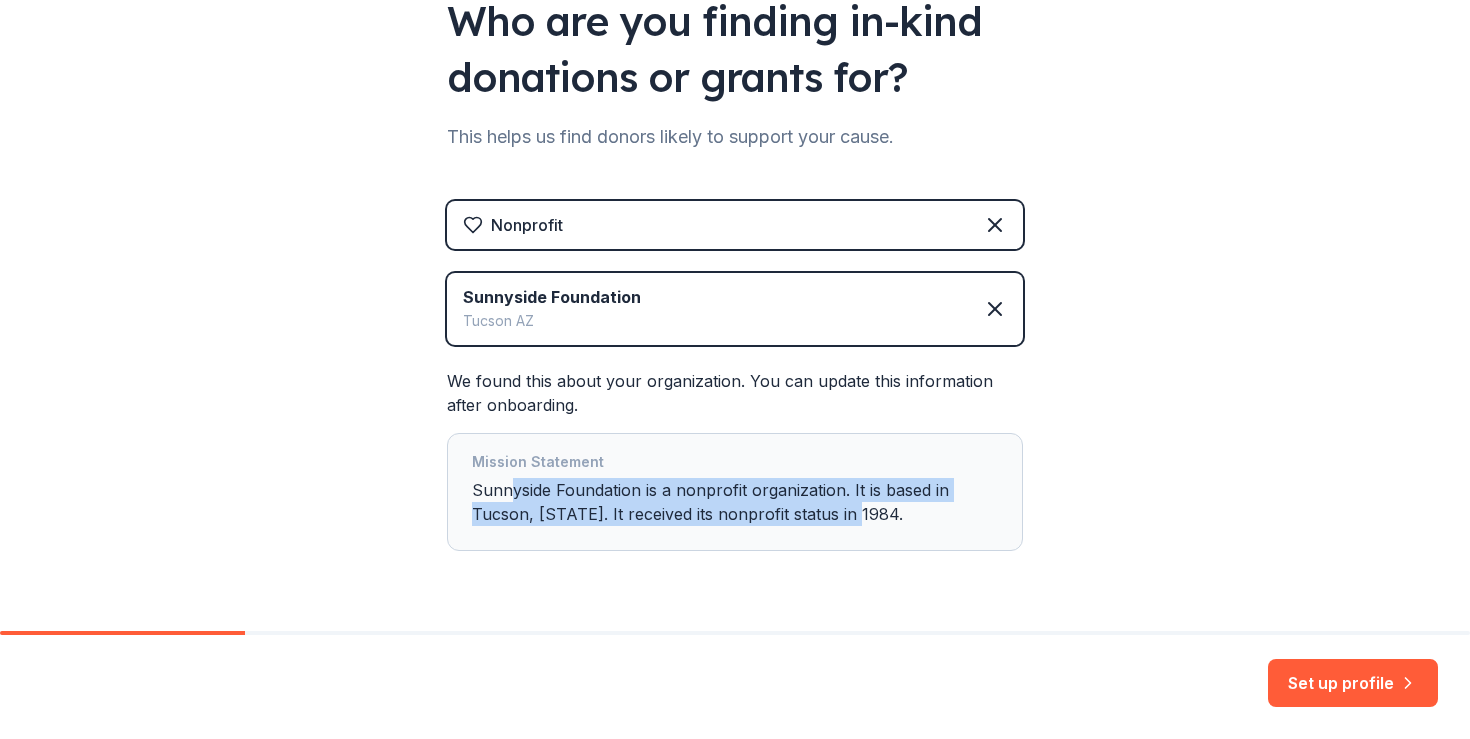 drag, startPoint x: 863, startPoint y: 510, endPoint x: 499, endPoint y: 495, distance: 364.30893 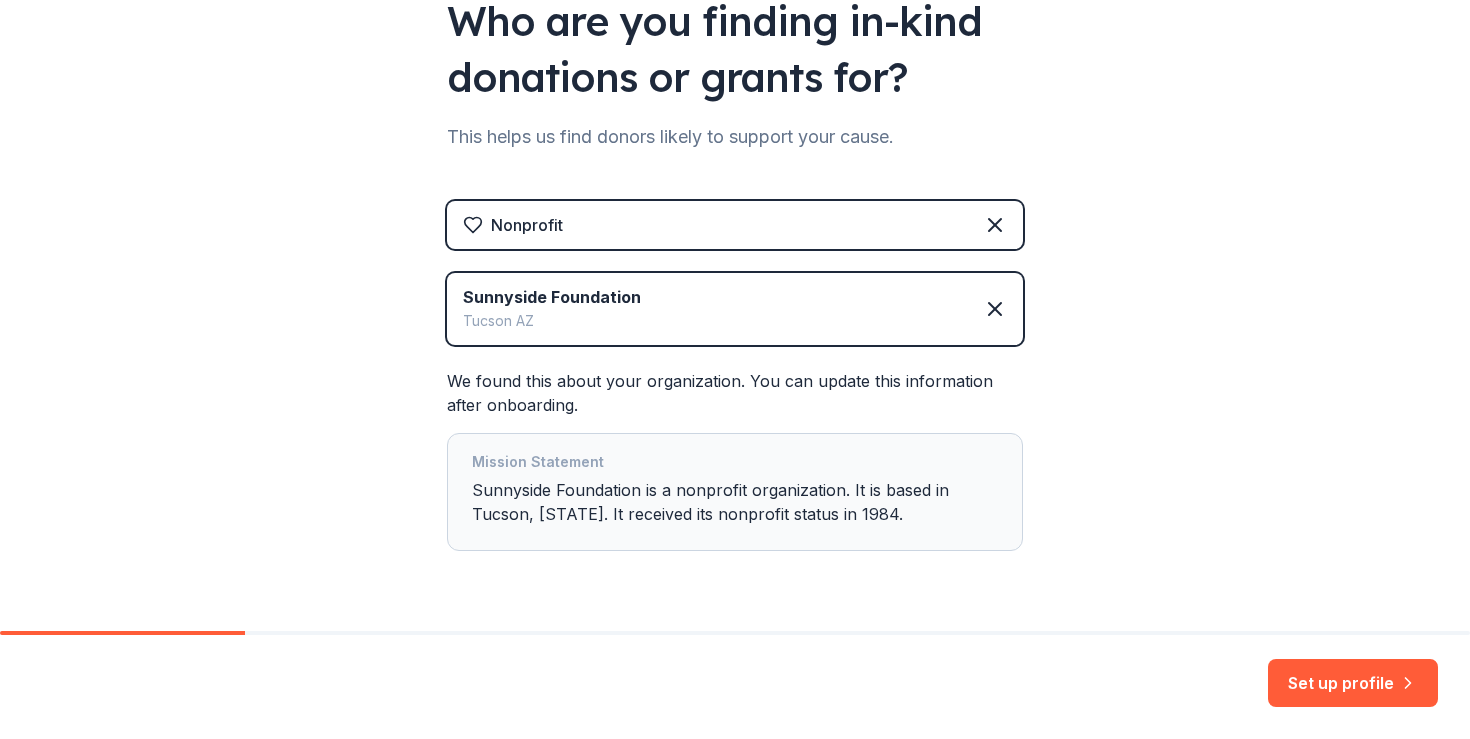 click on "Mission Statement" at bounding box center [735, 464] 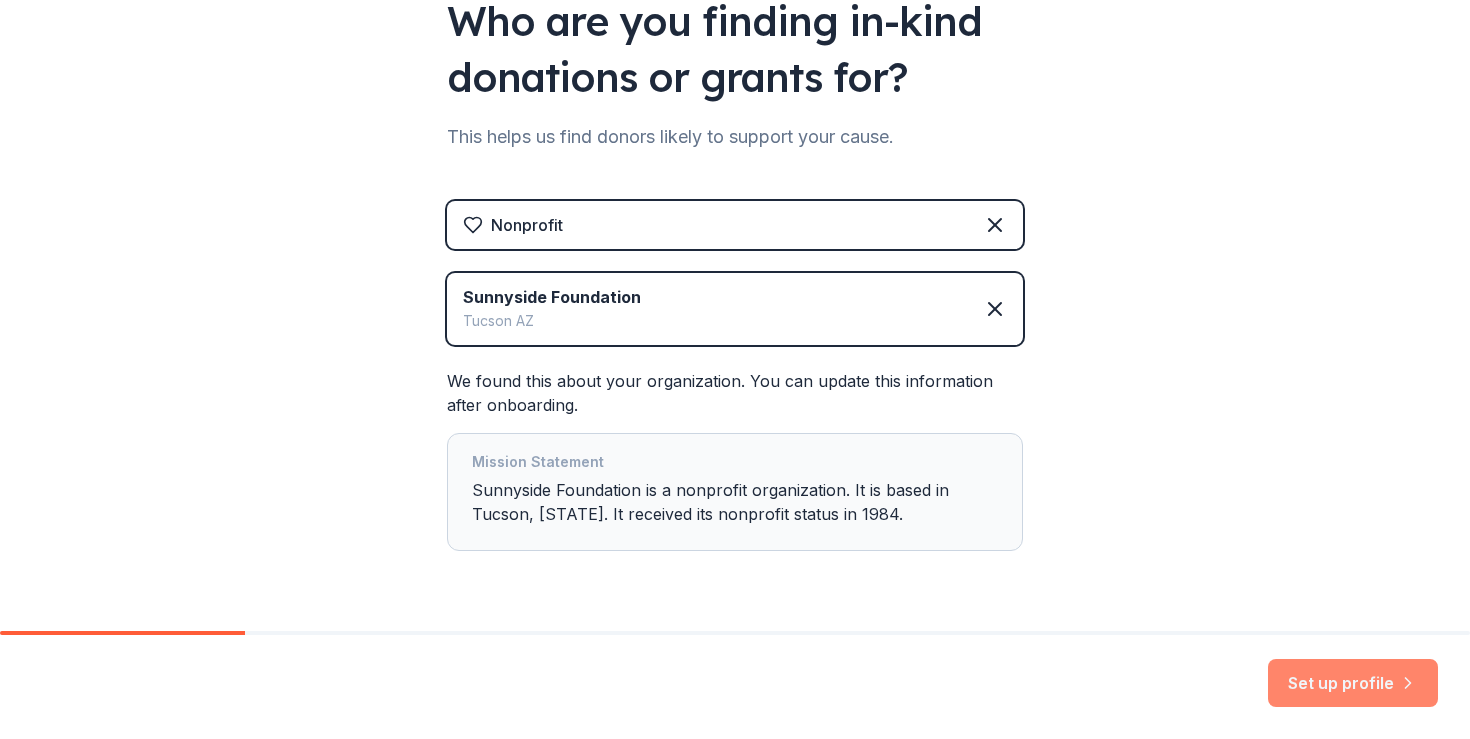 click on "Set up profile" at bounding box center (1353, 683) 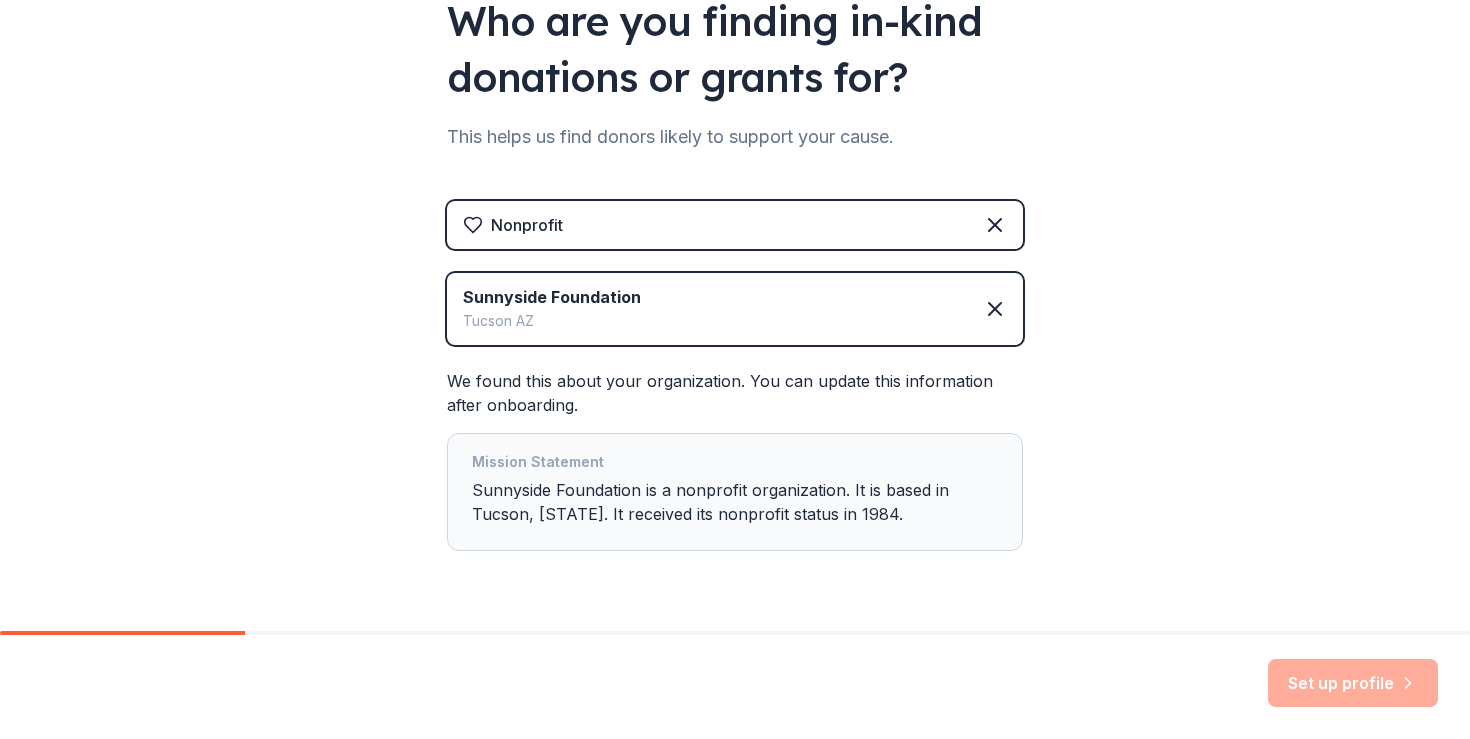 scroll, scrollTop: 215, scrollLeft: 0, axis: vertical 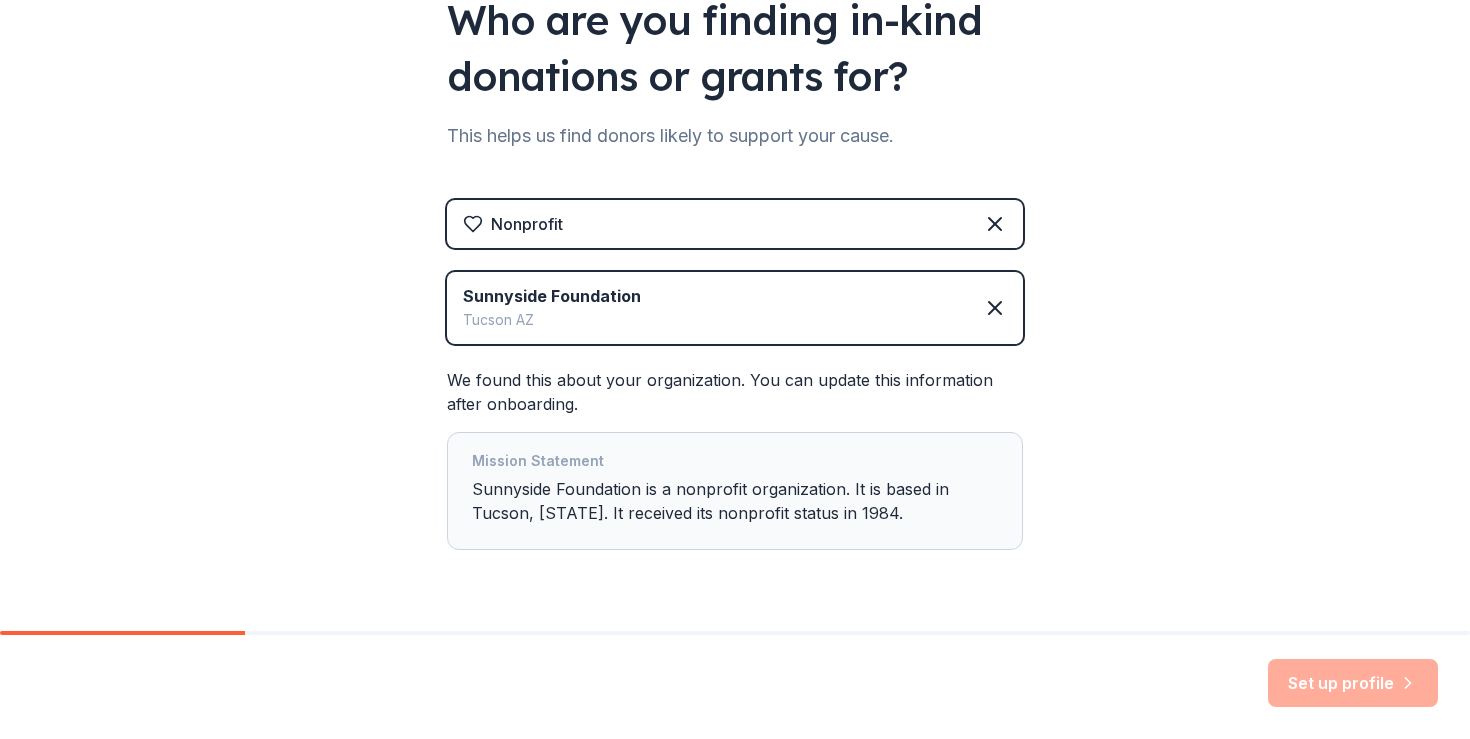 click on "Set up profile" at bounding box center [1353, 683] 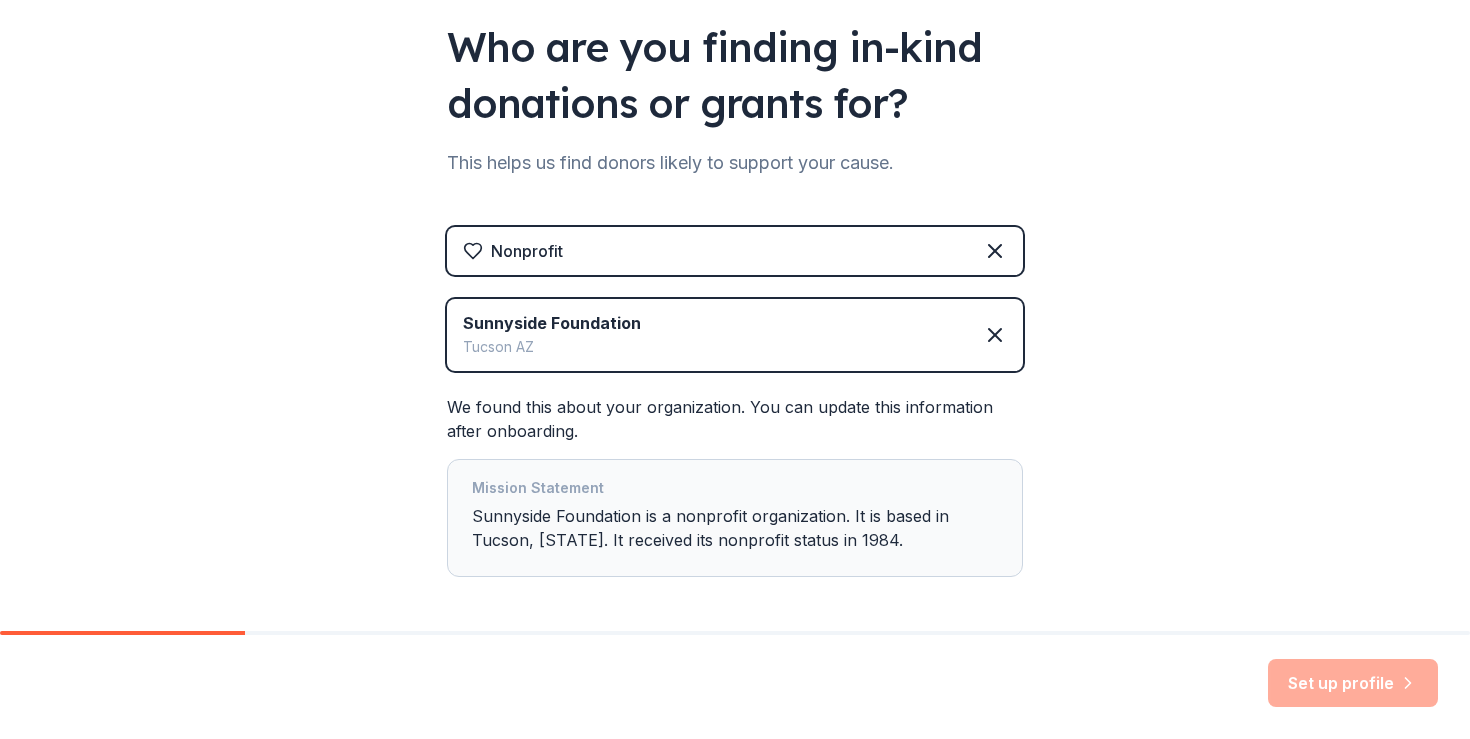 scroll, scrollTop: 270, scrollLeft: 0, axis: vertical 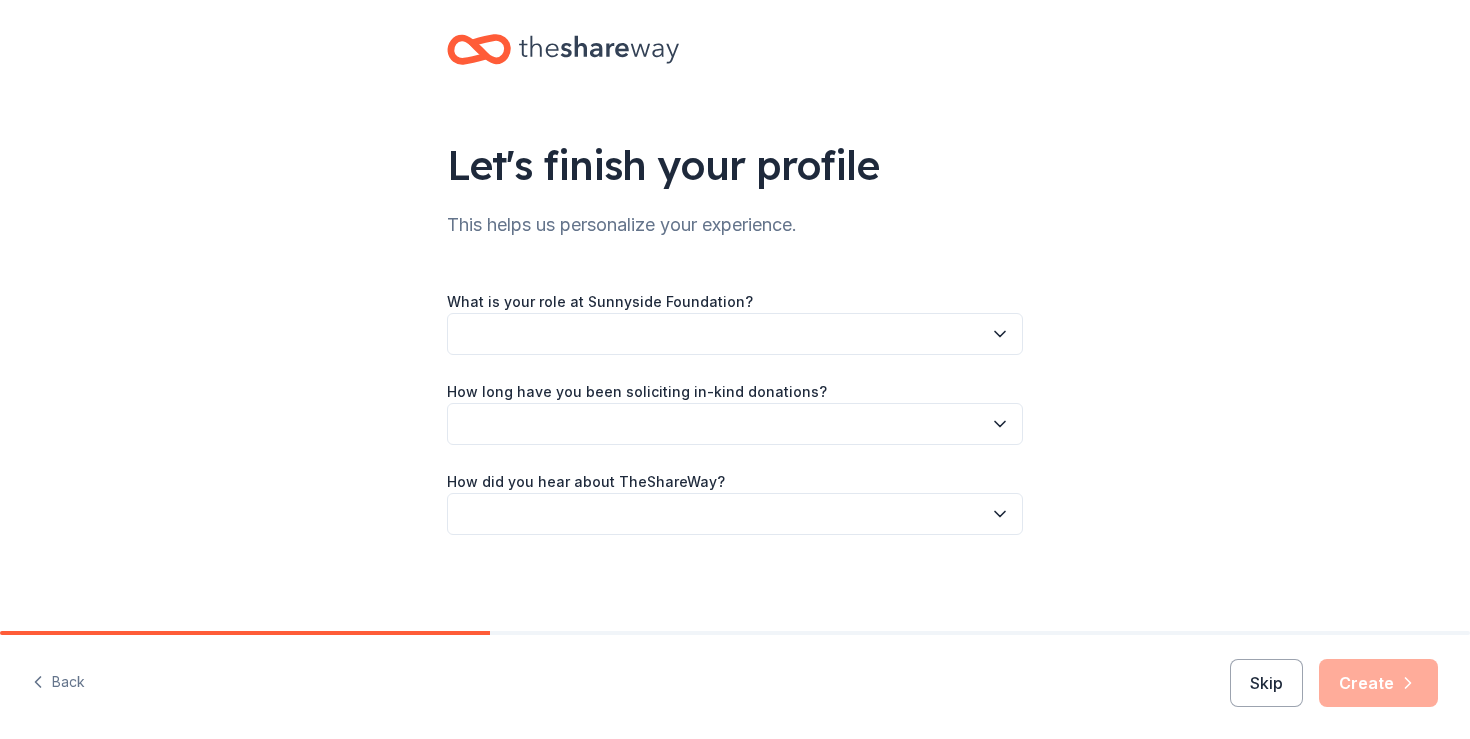 click at bounding box center [735, 334] 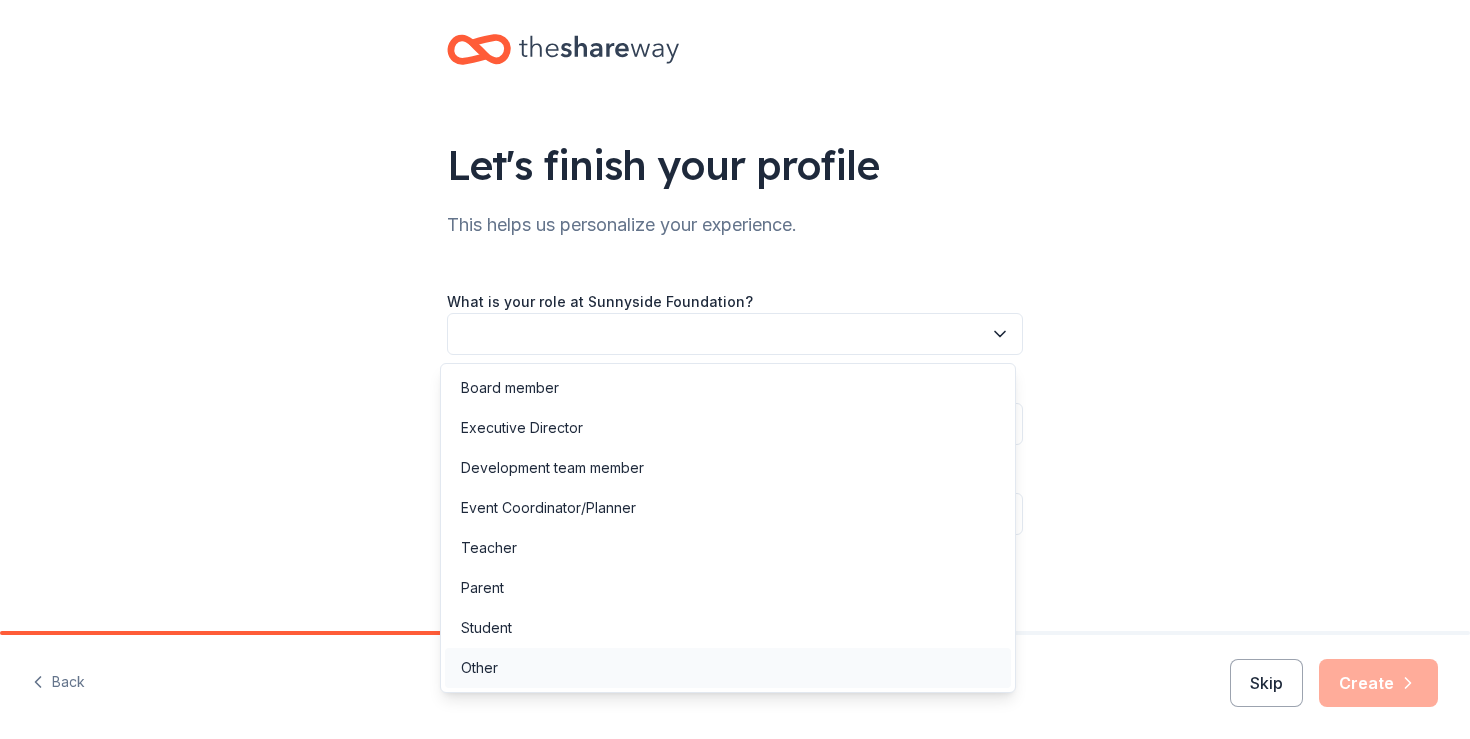 click on "Other" at bounding box center (728, 668) 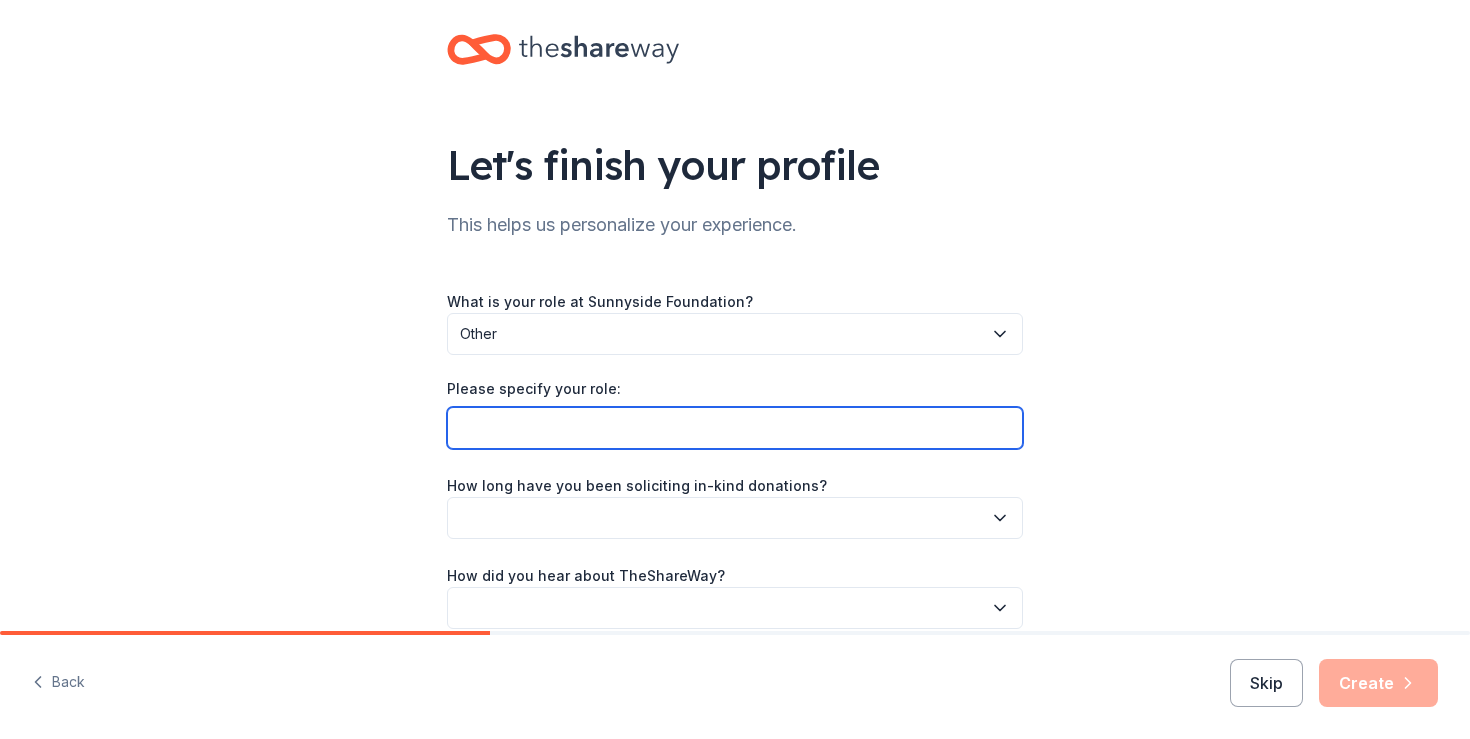 click on "Please specify your role:" at bounding box center [735, 428] 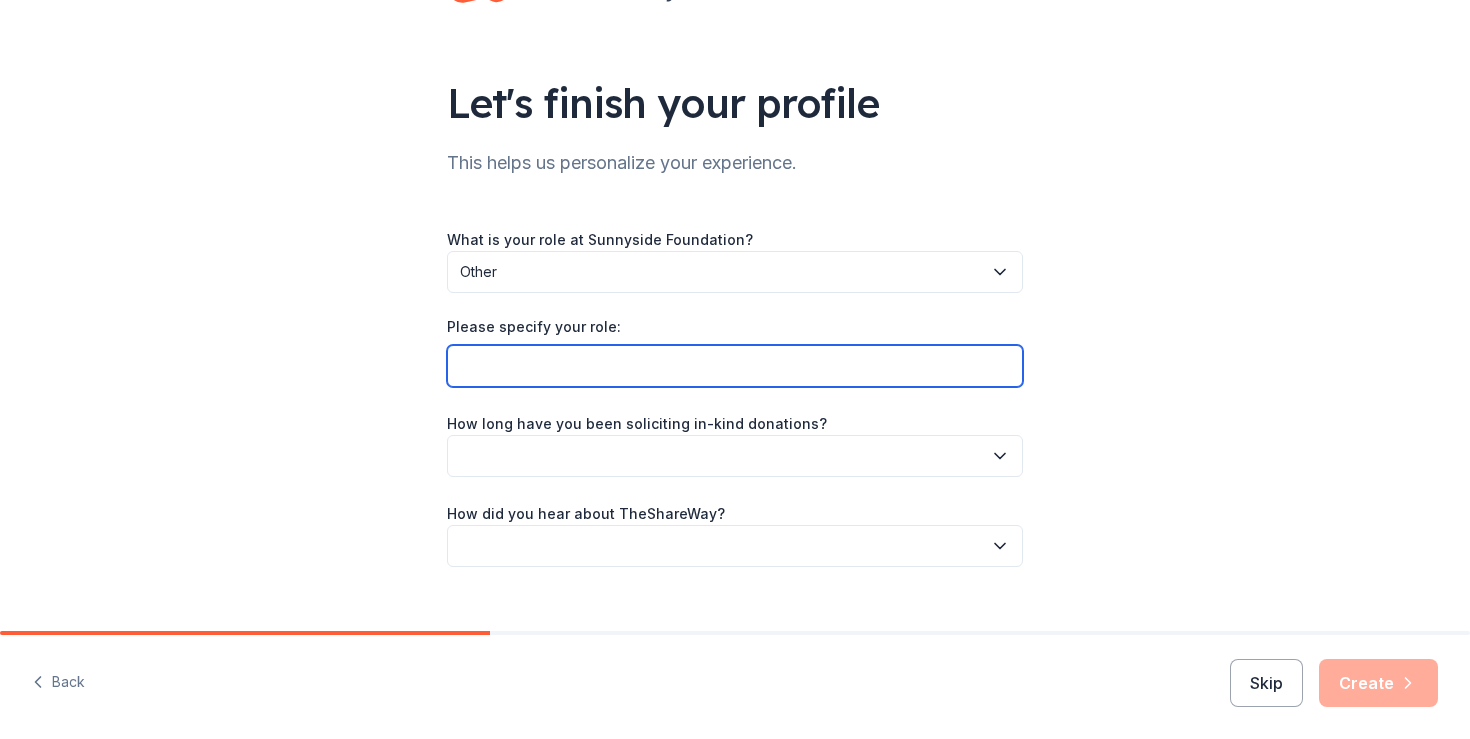 scroll, scrollTop: 116, scrollLeft: 0, axis: vertical 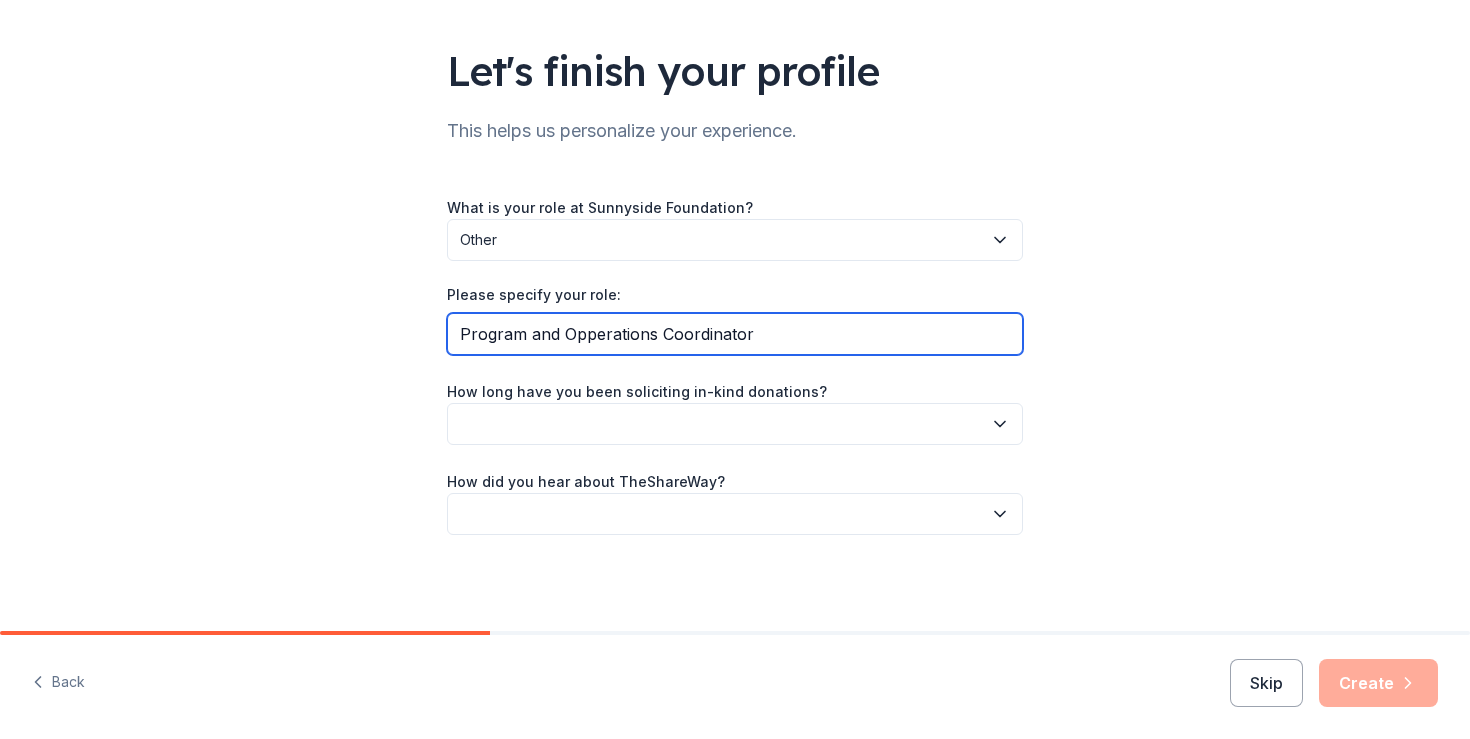 click on "Program and Opperations Coordinator" at bounding box center [735, 334] 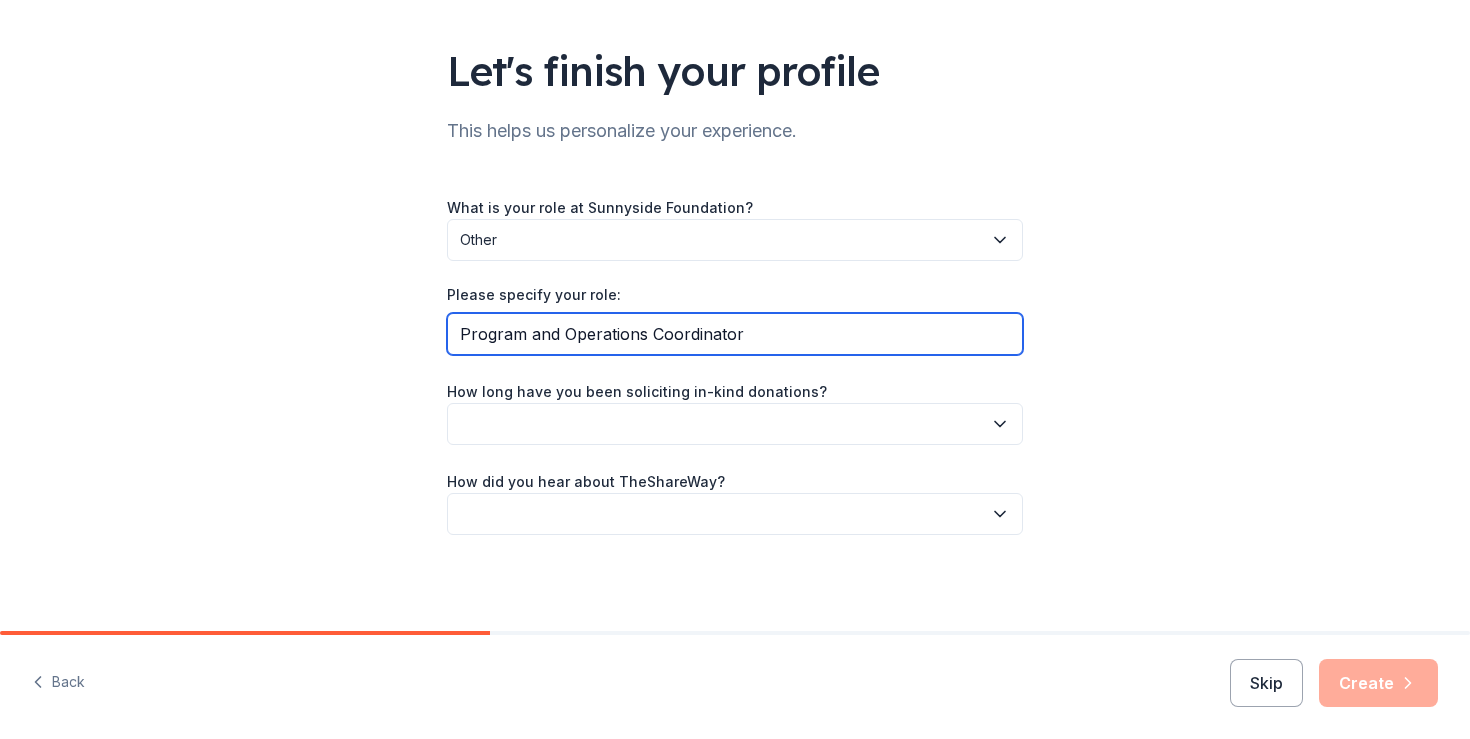 type on "Program and Operations Coordinator" 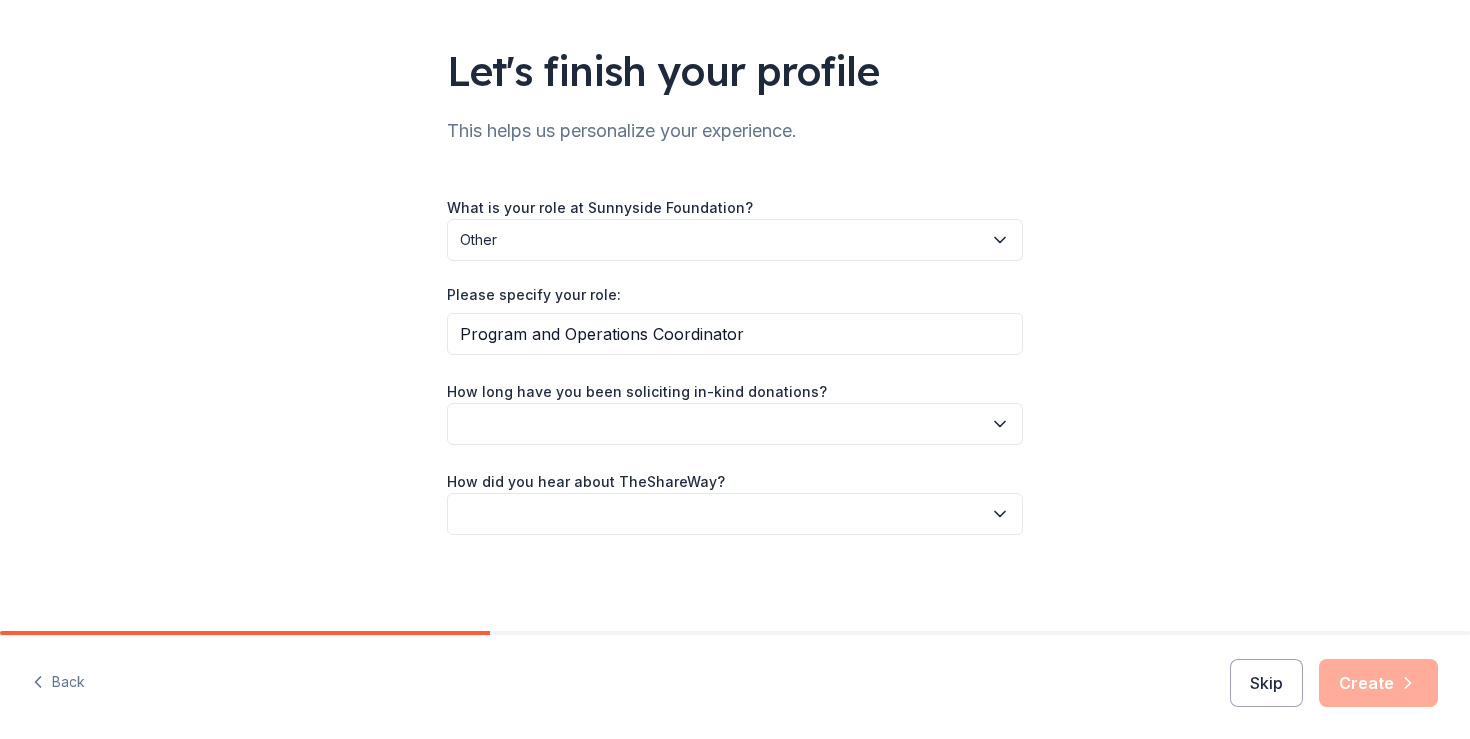 click at bounding box center (735, 424) 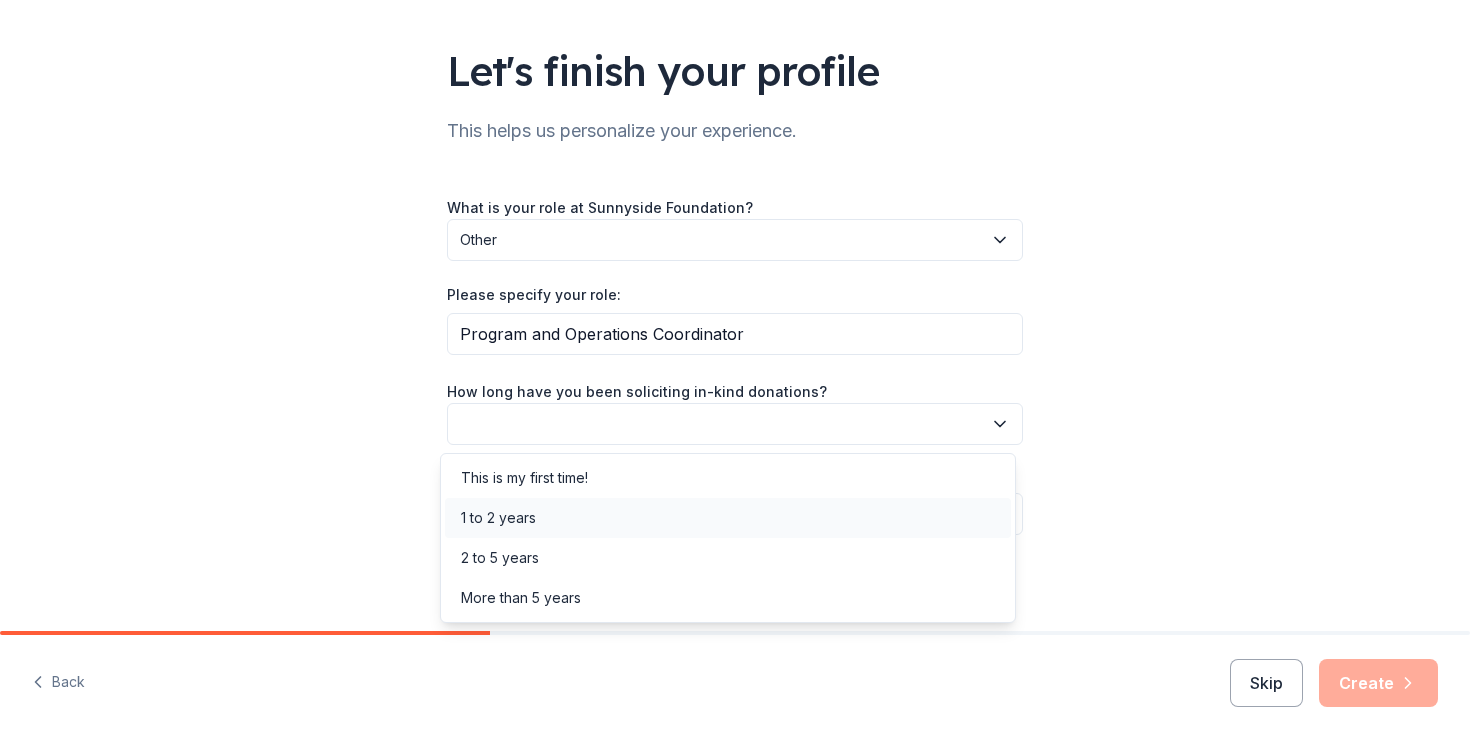 click on "1 to 2 years" at bounding box center (728, 518) 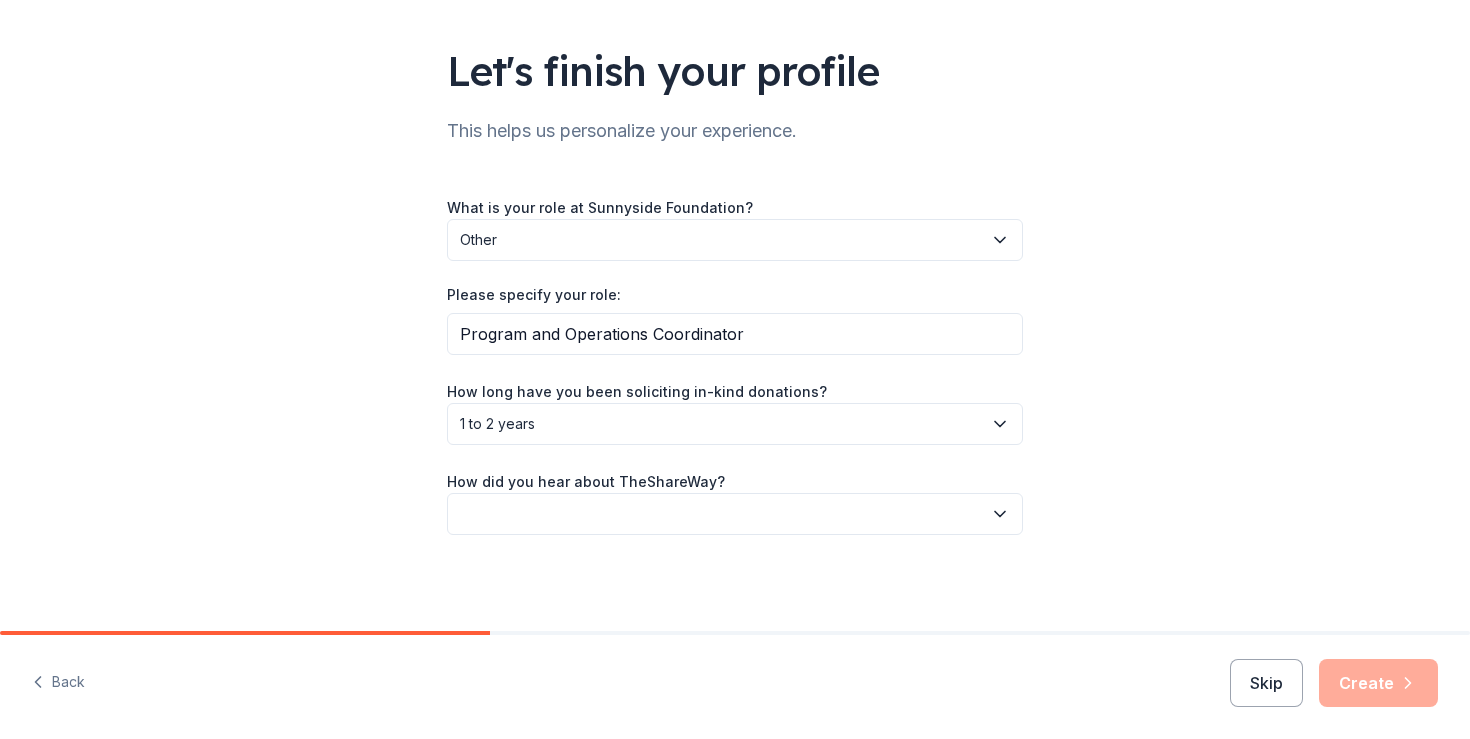 click at bounding box center [735, 514] 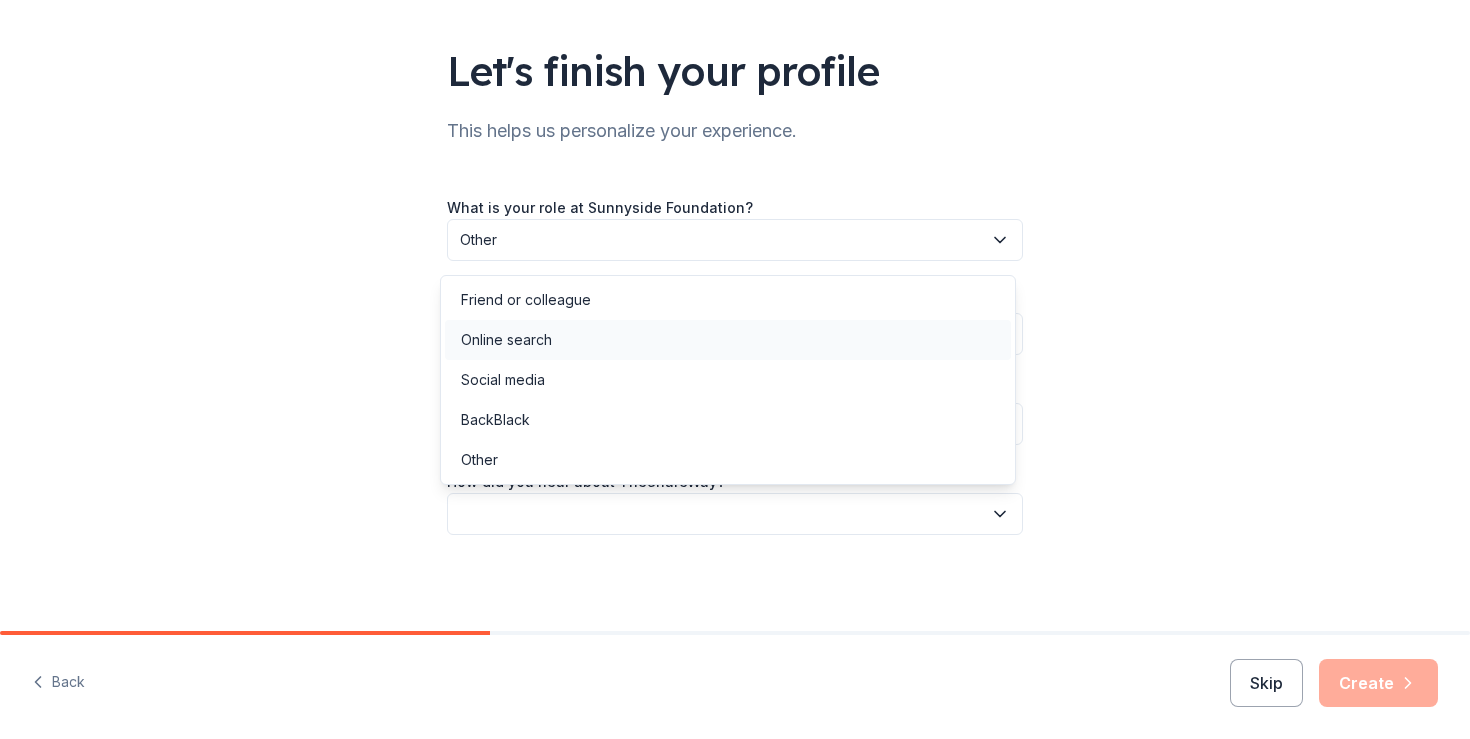 click on "Online search" at bounding box center (728, 340) 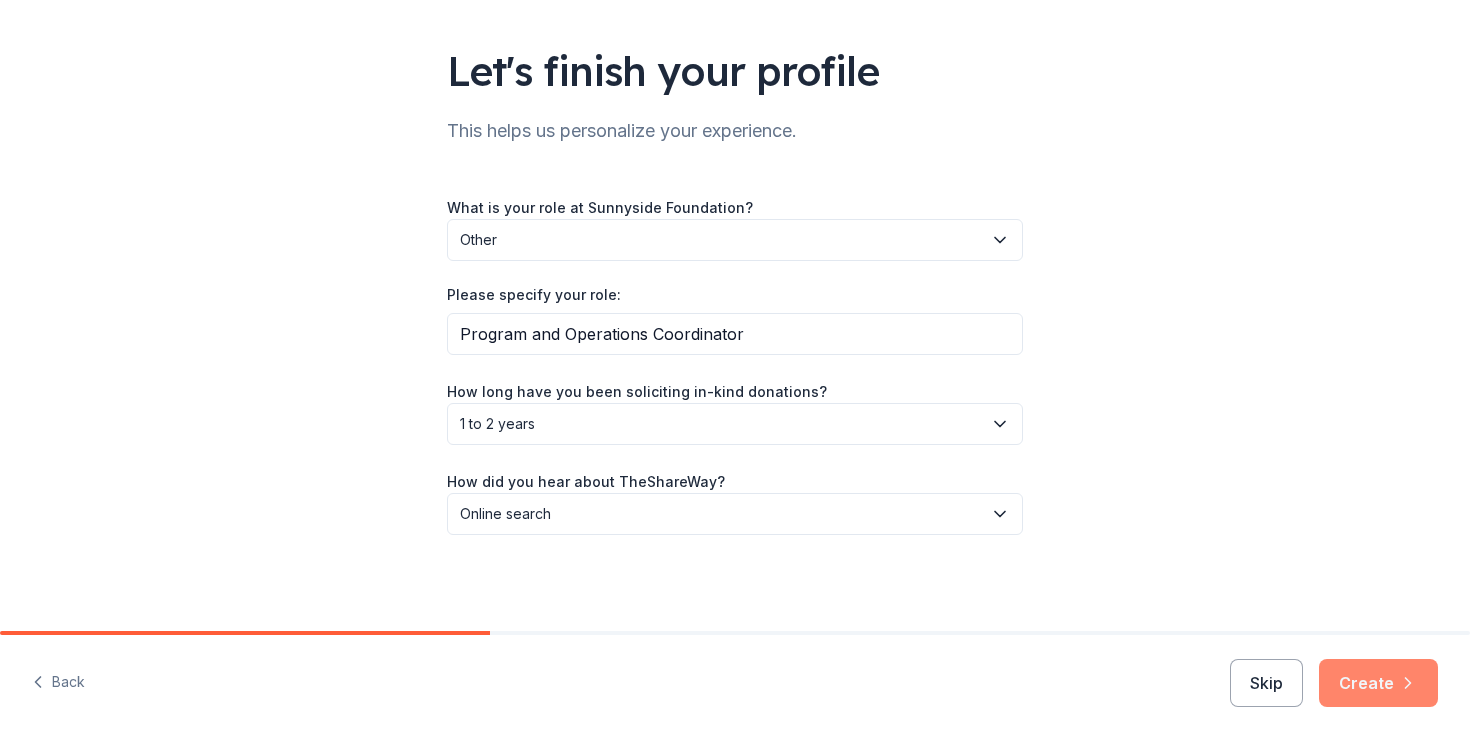 click 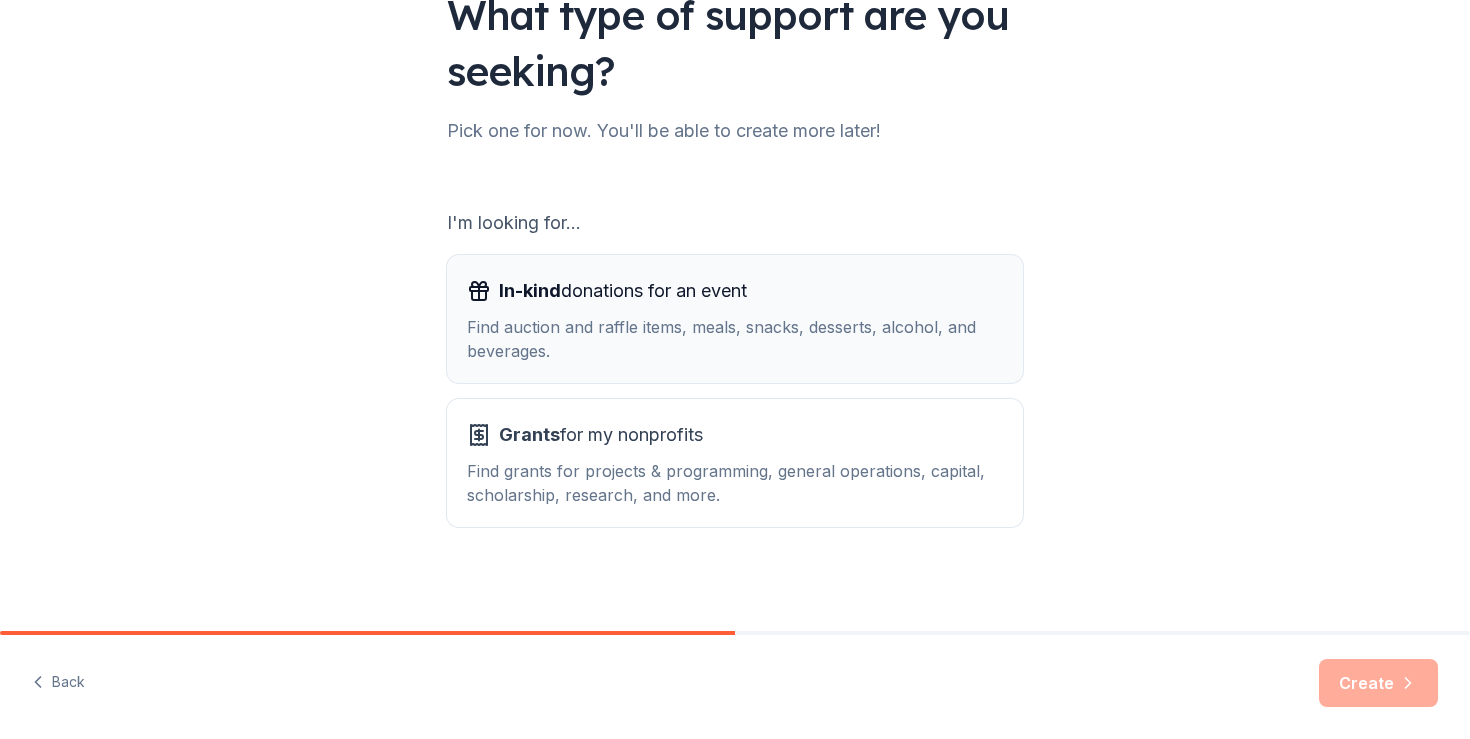 scroll, scrollTop: 176, scrollLeft: 0, axis: vertical 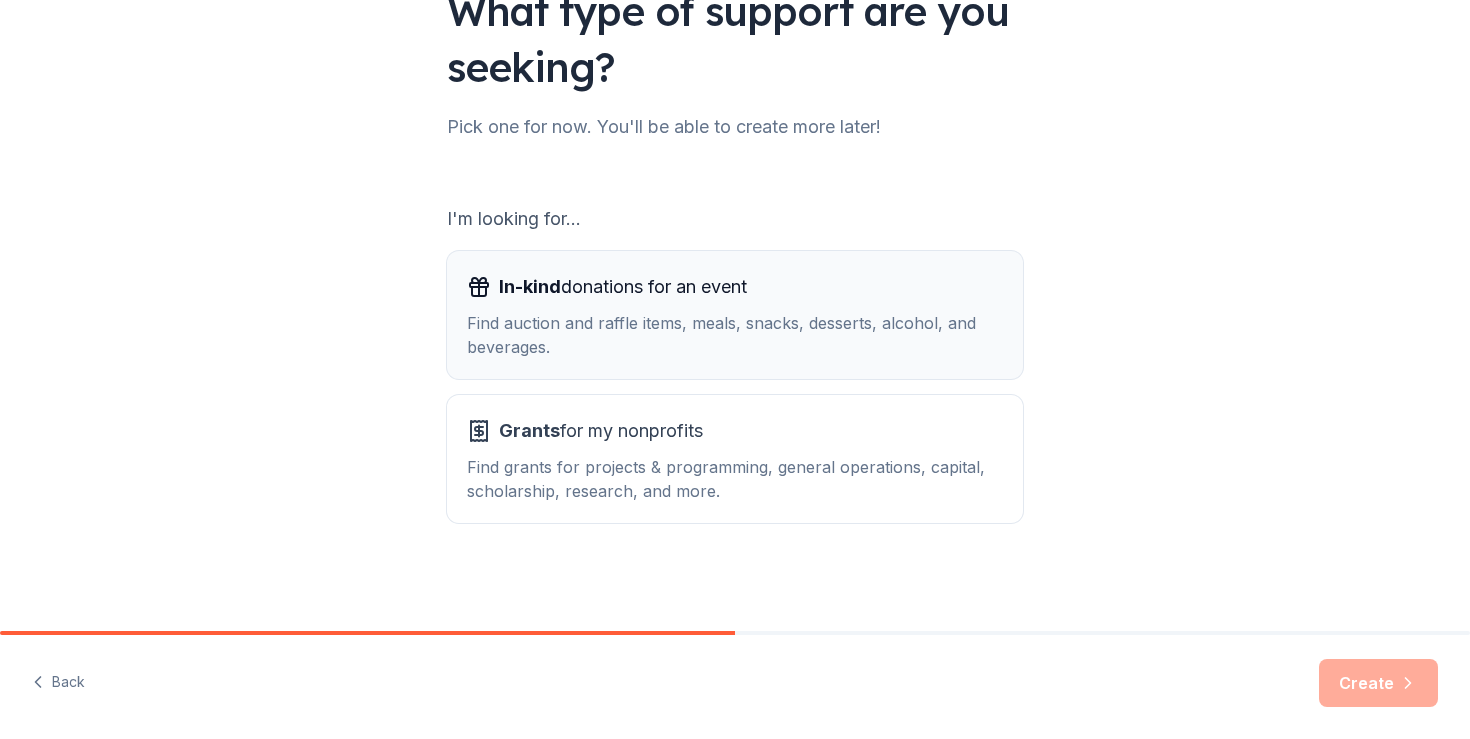 click on "Find auction and raffle items, meals, snacks, desserts, alcohol, and beverages." at bounding box center (735, 335) 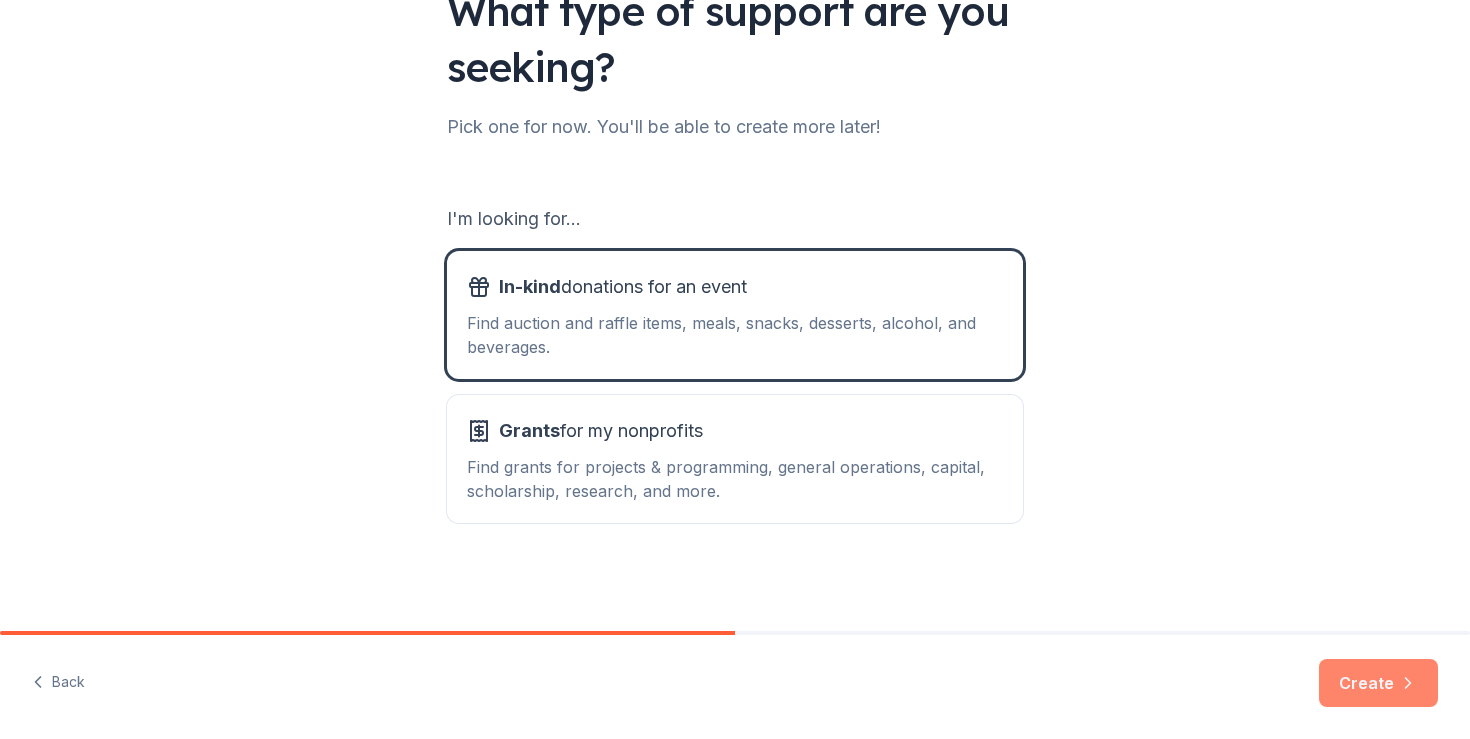 click on "Create" at bounding box center (1378, 683) 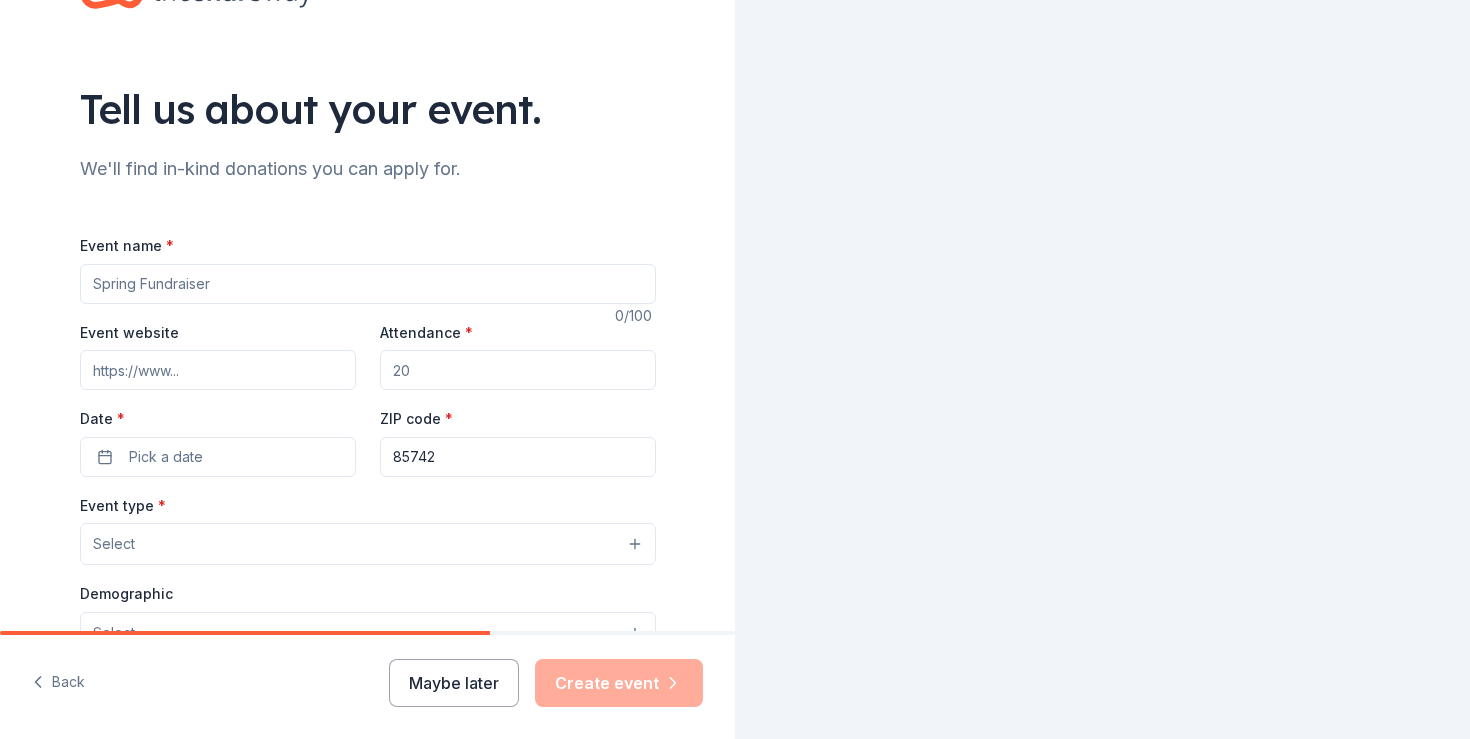 scroll, scrollTop: 148, scrollLeft: 0, axis: vertical 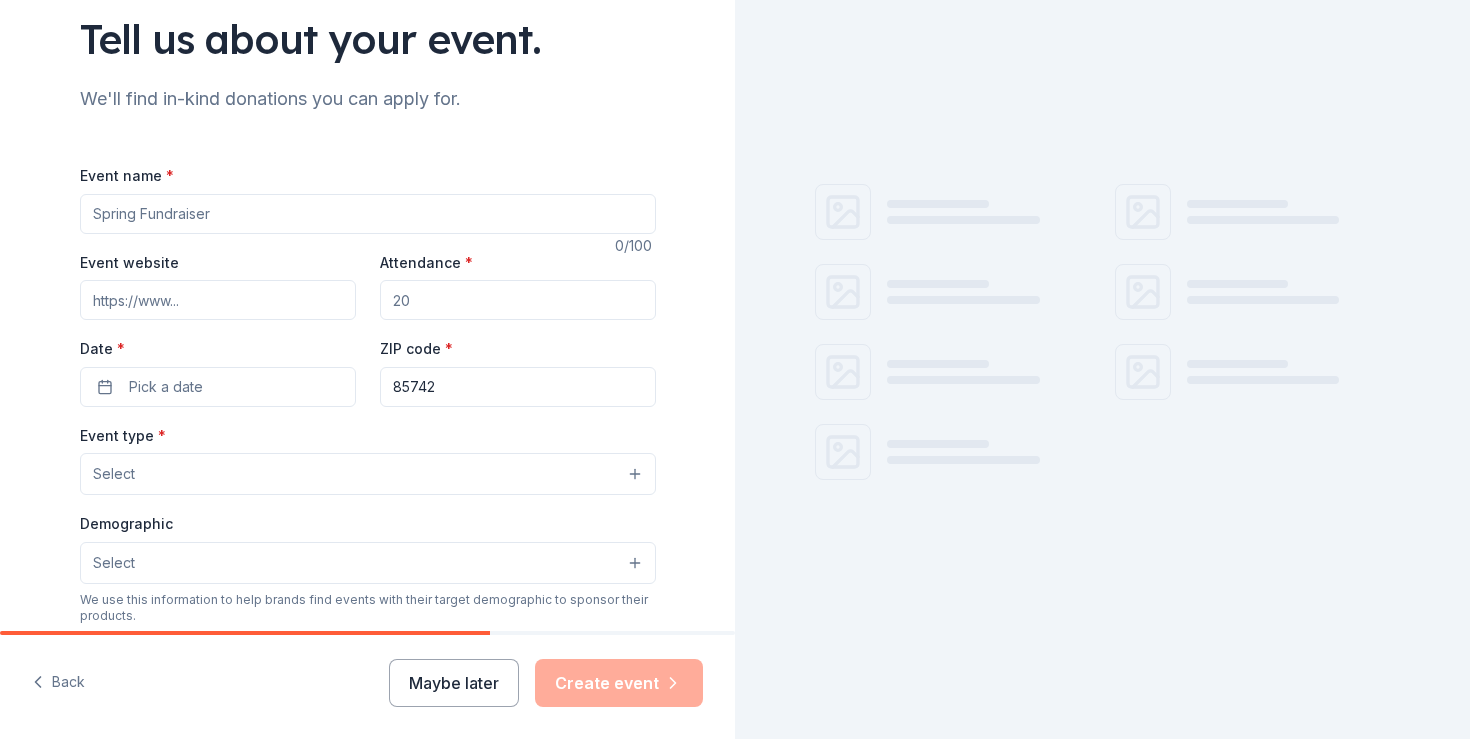click on "Event name *" at bounding box center [368, 214] 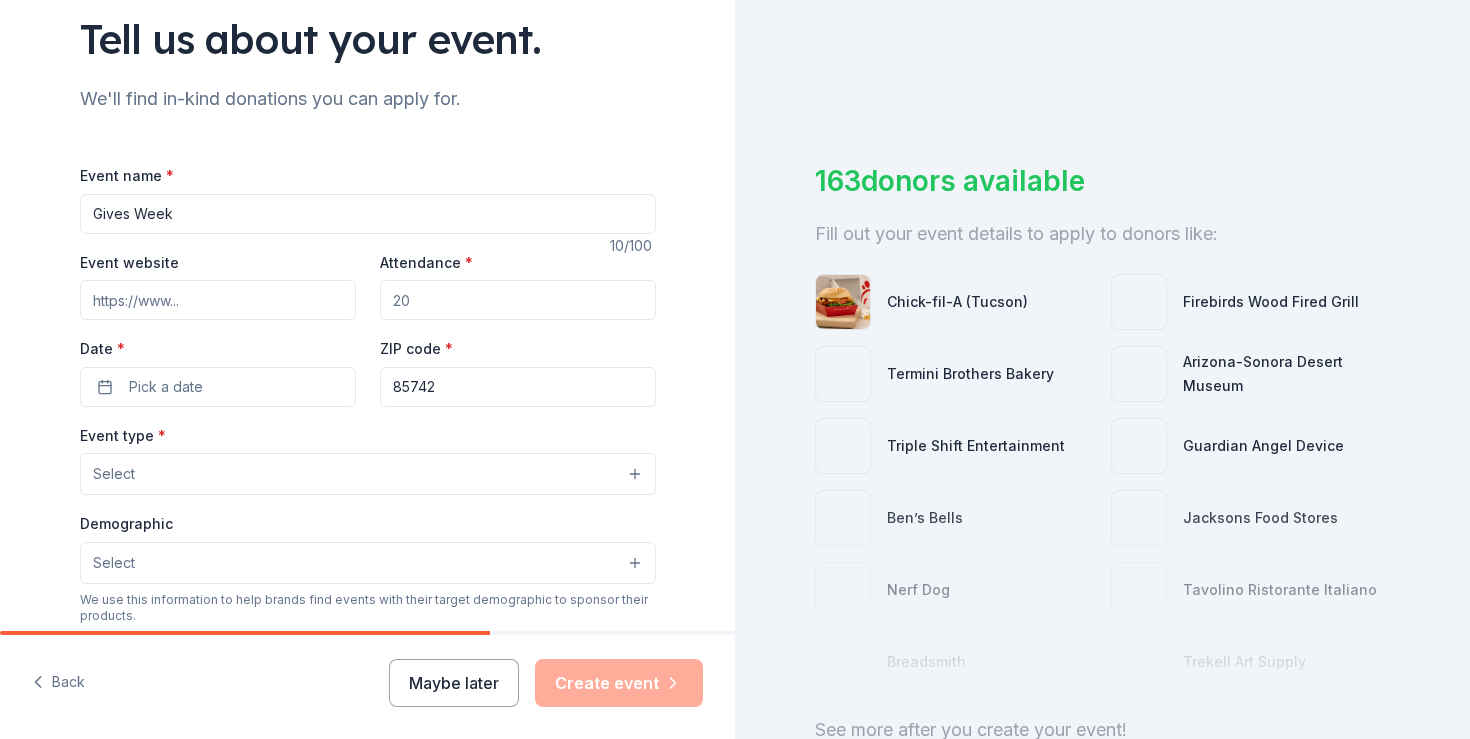 scroll, scrollTop: 148, scrollLeft: 0, axis: vertical 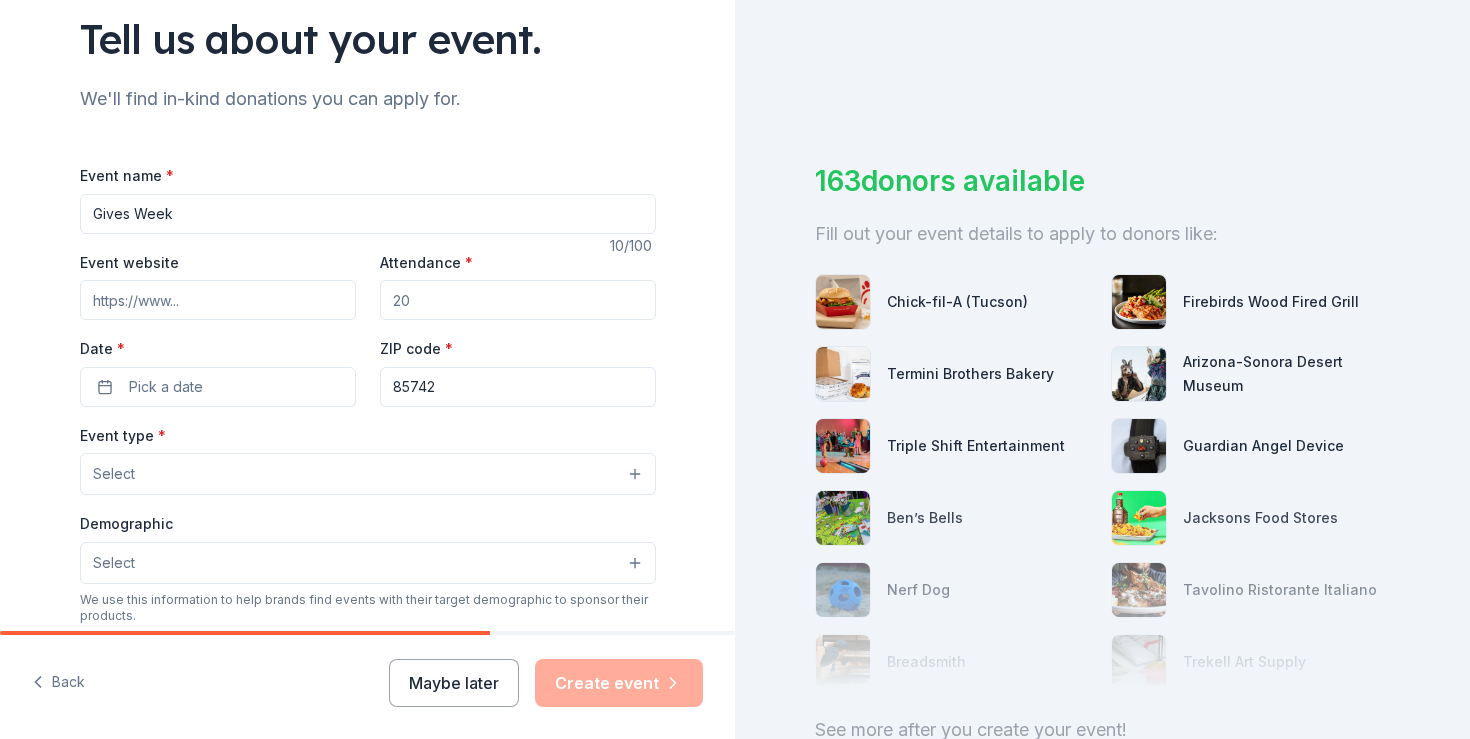 type on "Gives Week" 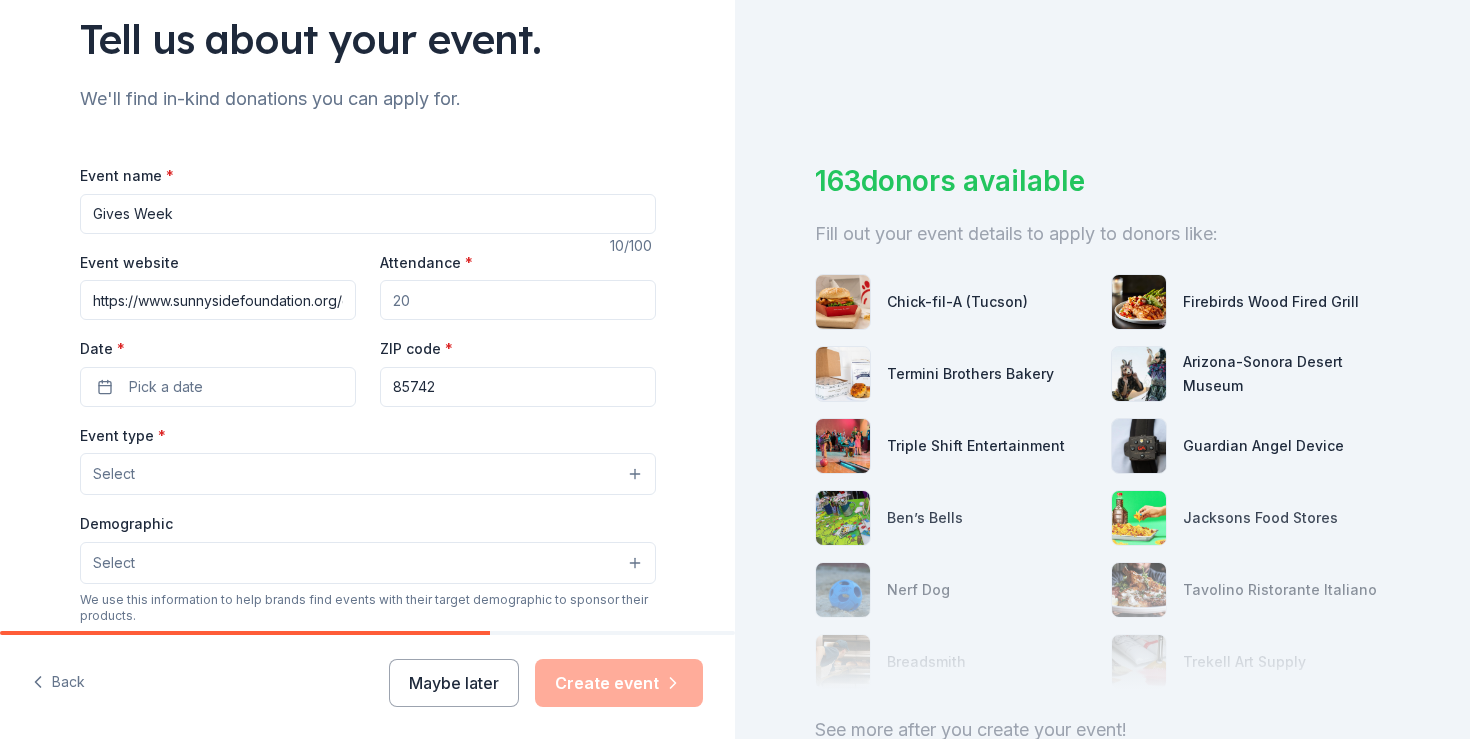 scroll, scrollTop: 0, scrollLeft: 80, axis: horizontal 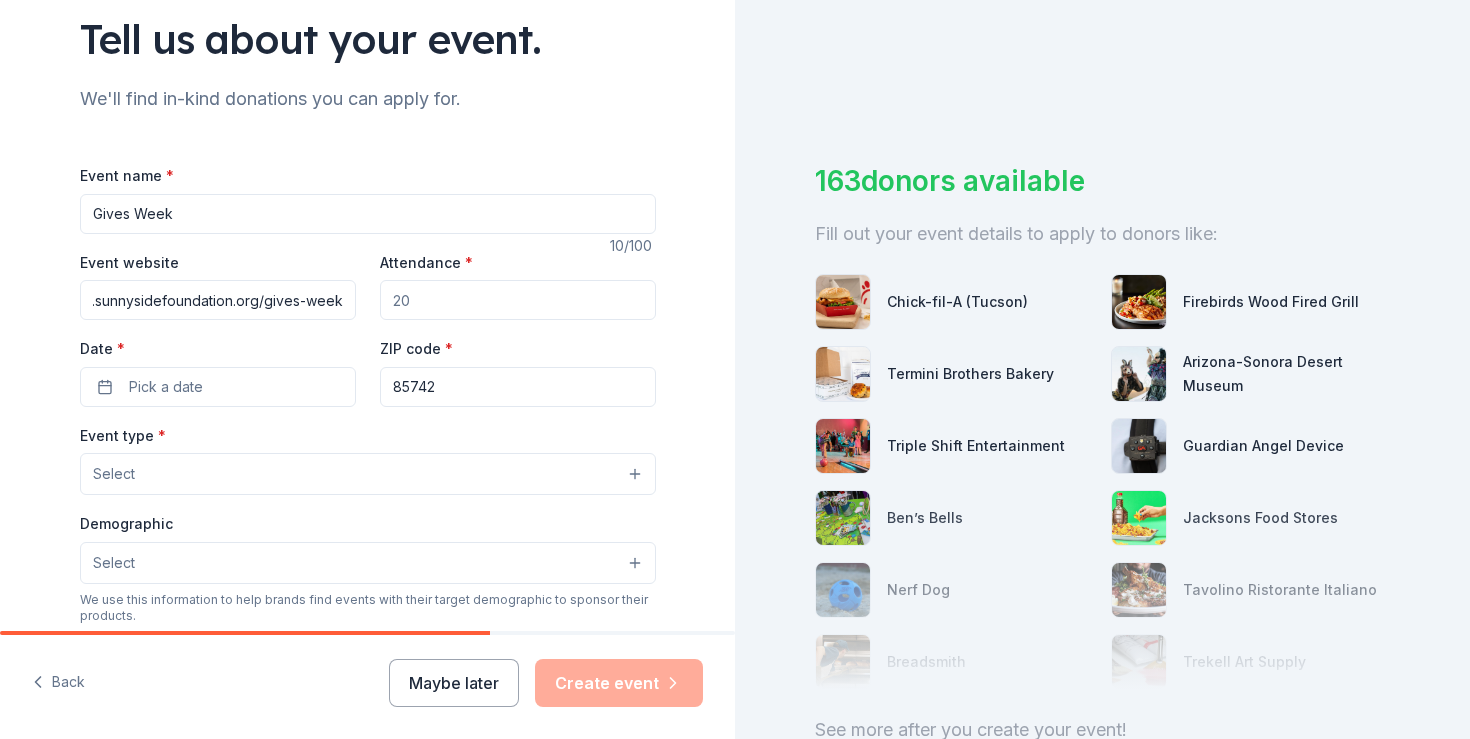 type on "https://www.sunnysidefoundation.org/gives-week" 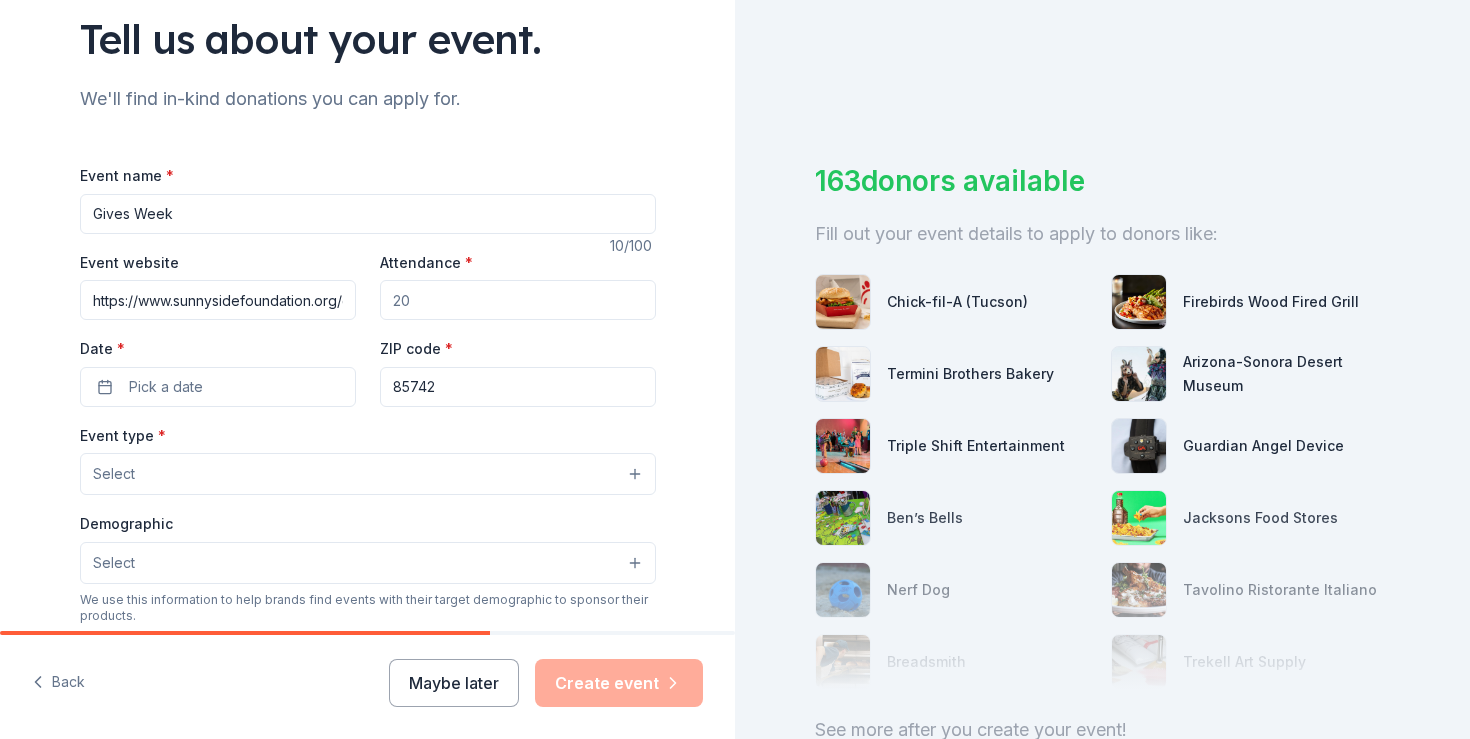 click on "Attendance *" at bounding box center (518, 300) 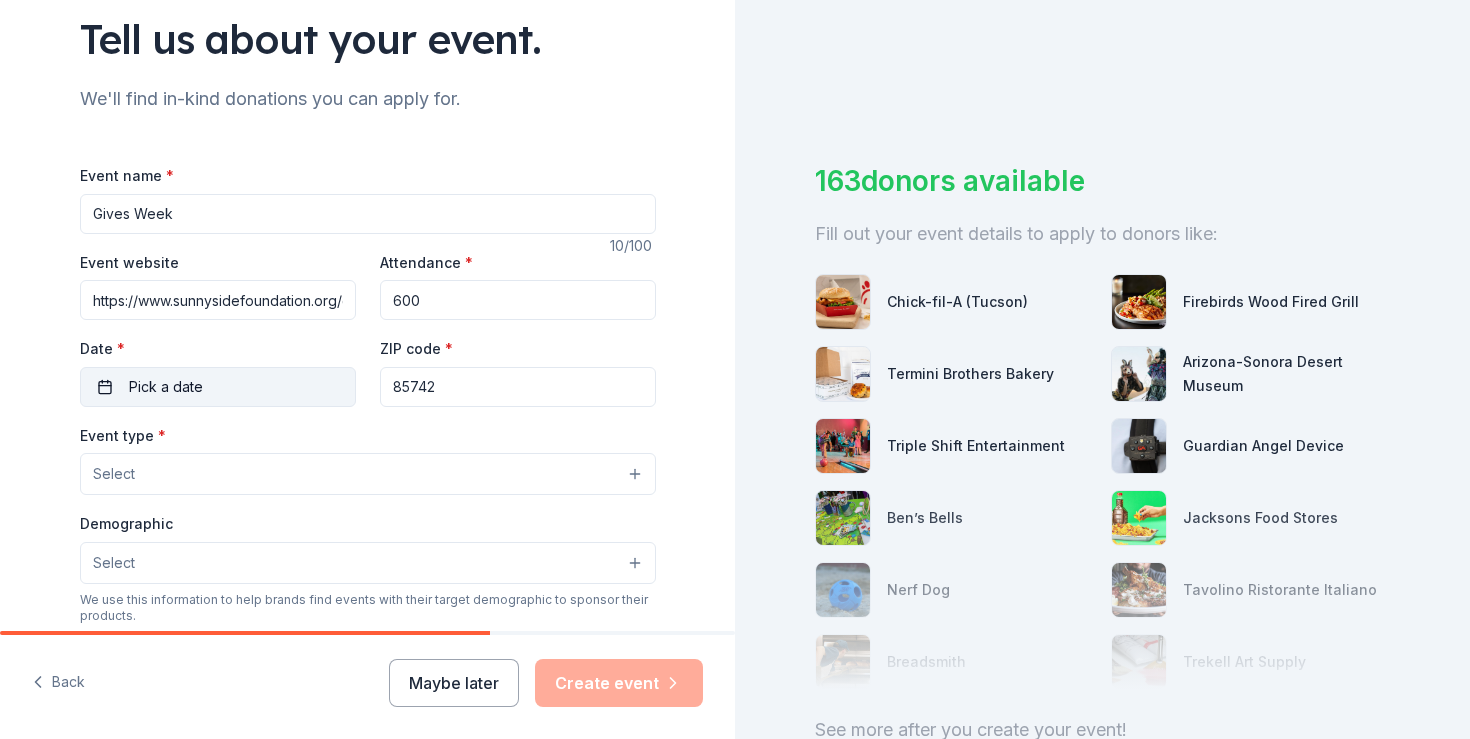 type on "600" 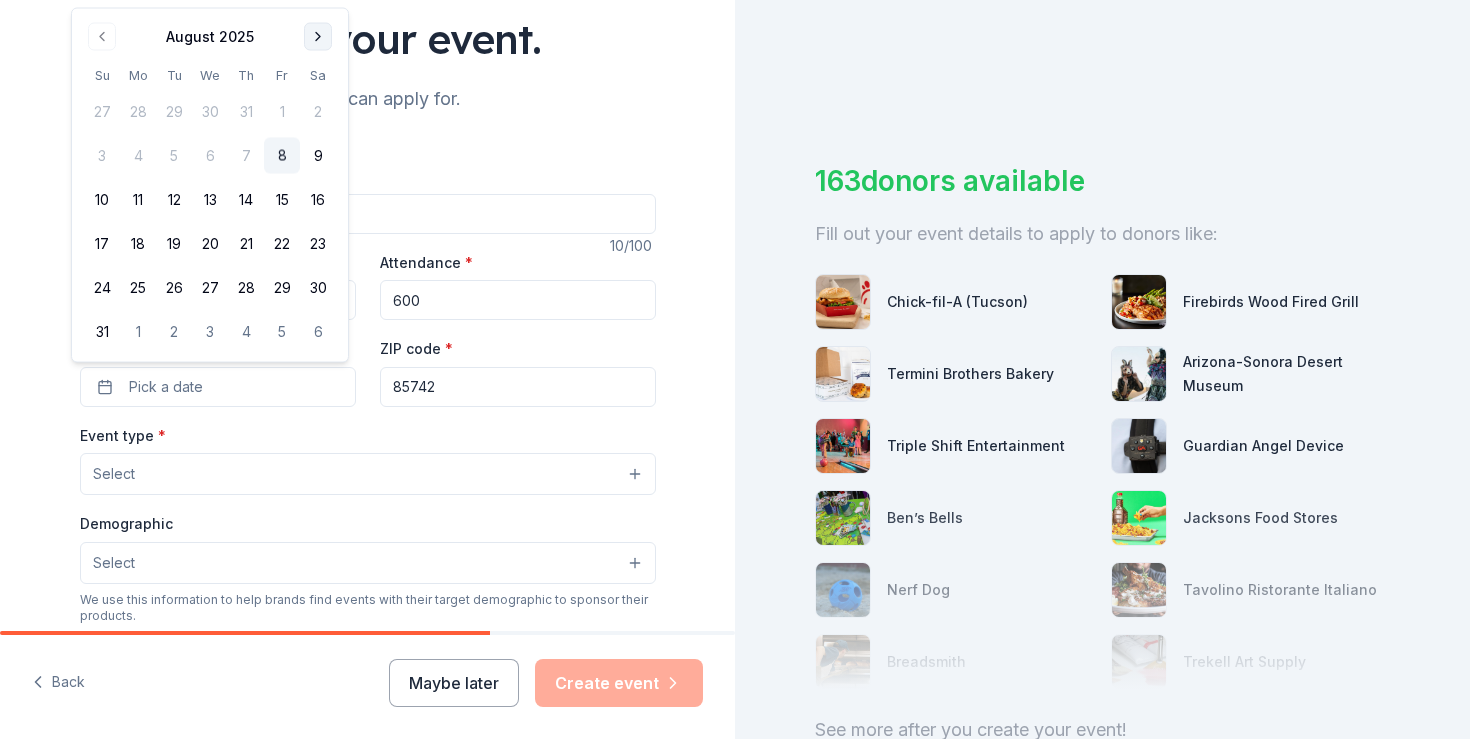 click at bounding box center [318, 37] 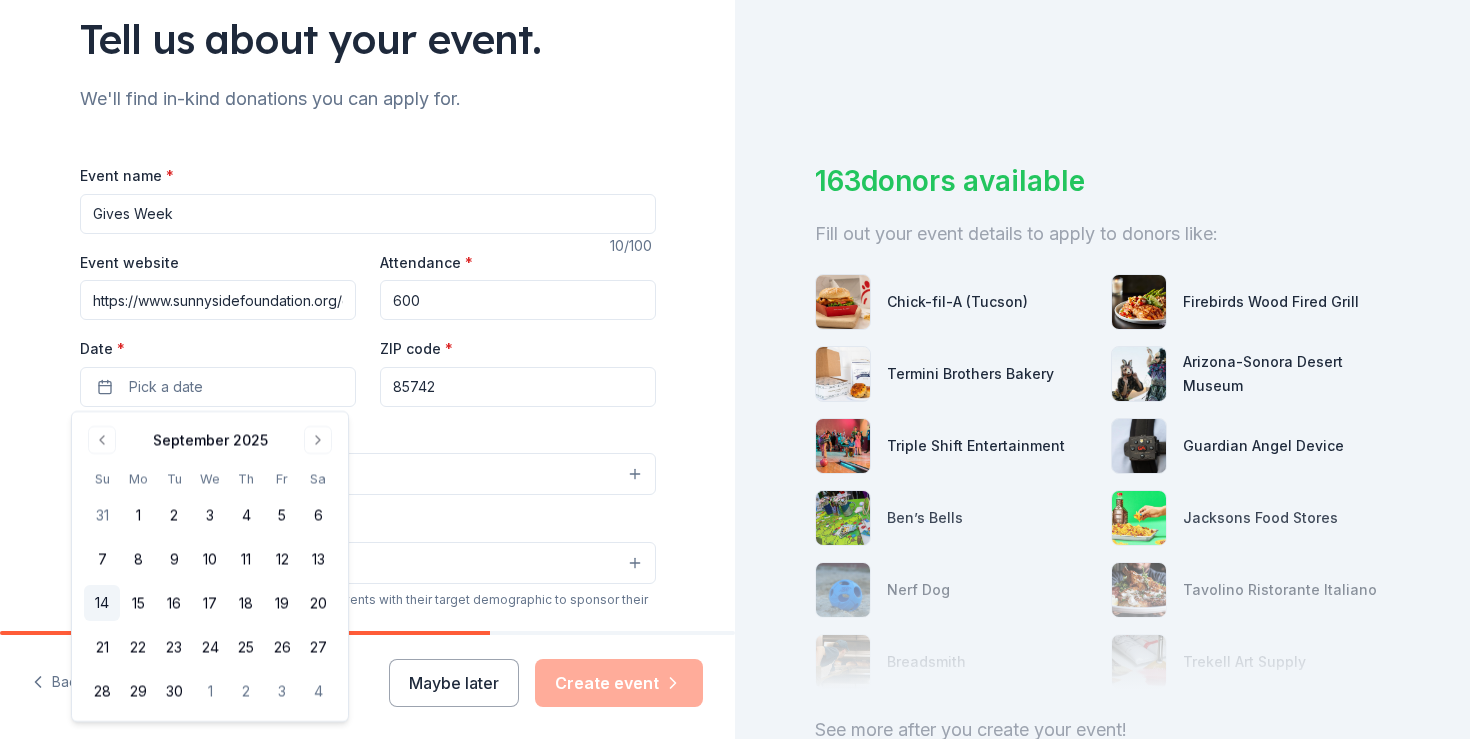 click on "14" at bounding box center (102, 603) 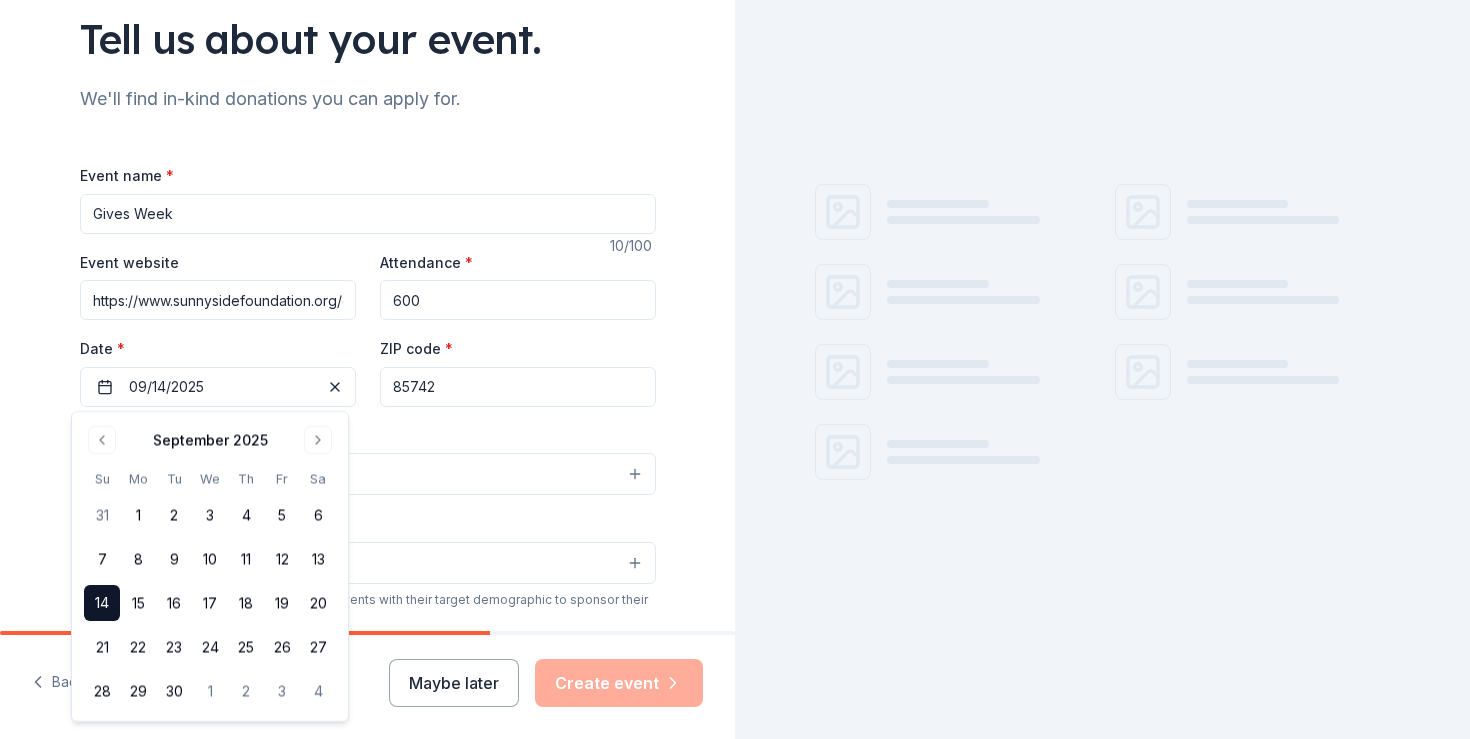 click on "85742" at bounding box center (518, 387) 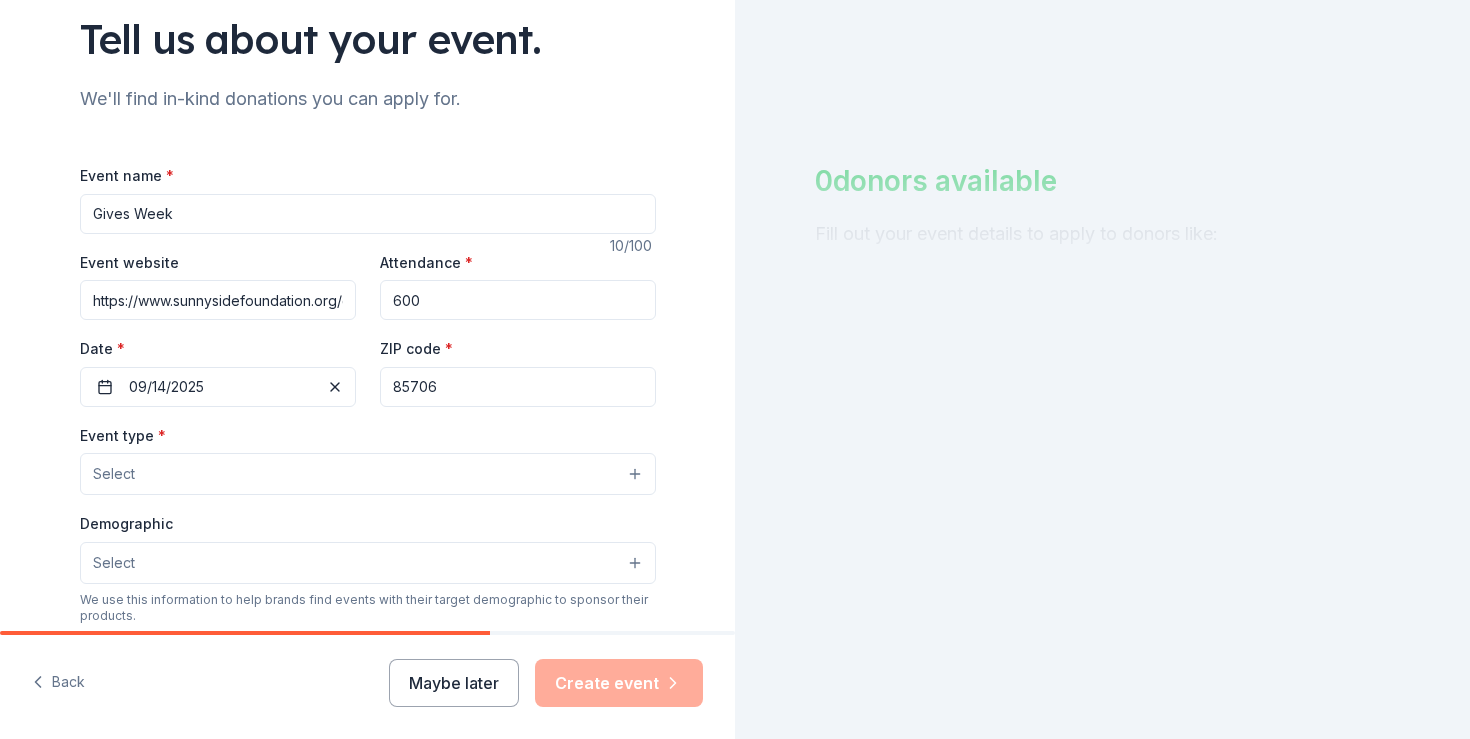scroll, scrollTop: 148, scrollLeft: 0, axis: vertical 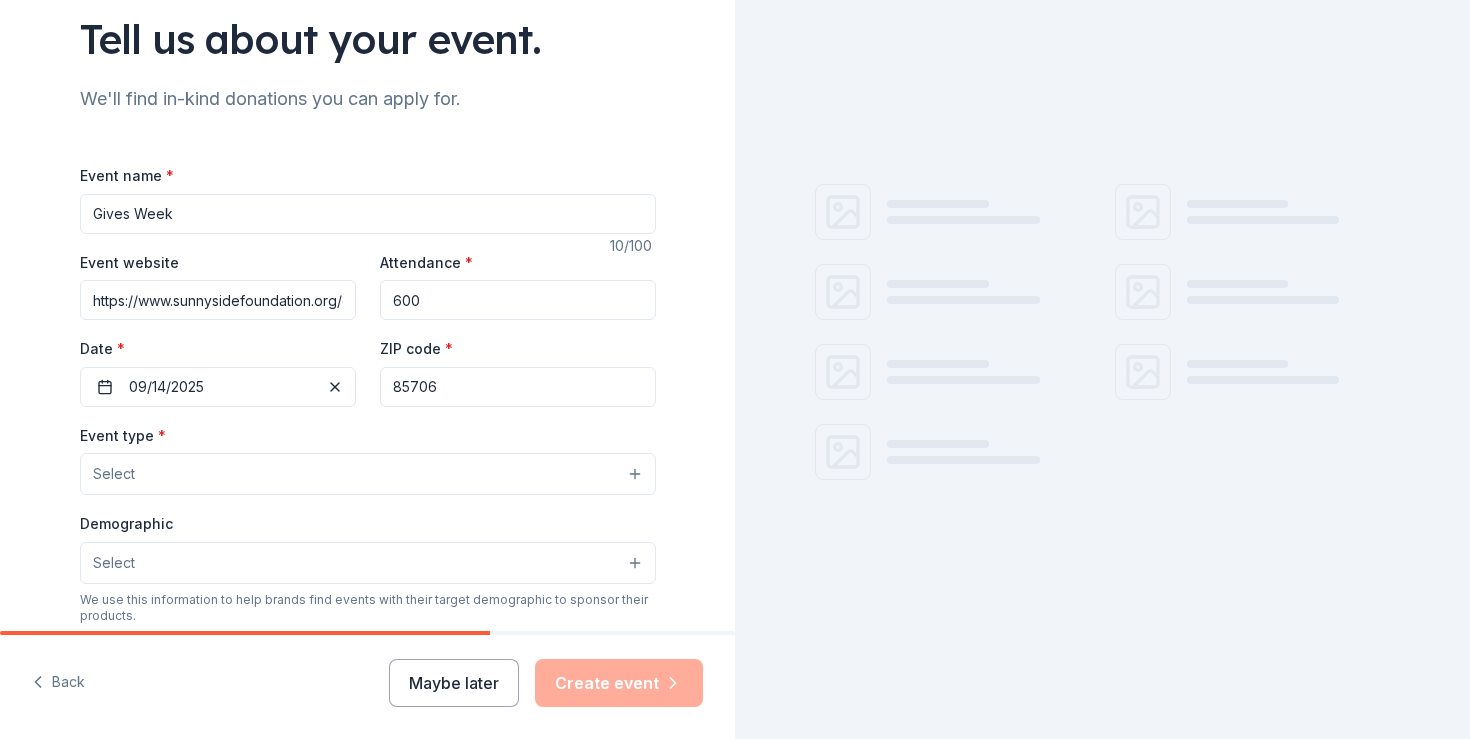 type on "85706" 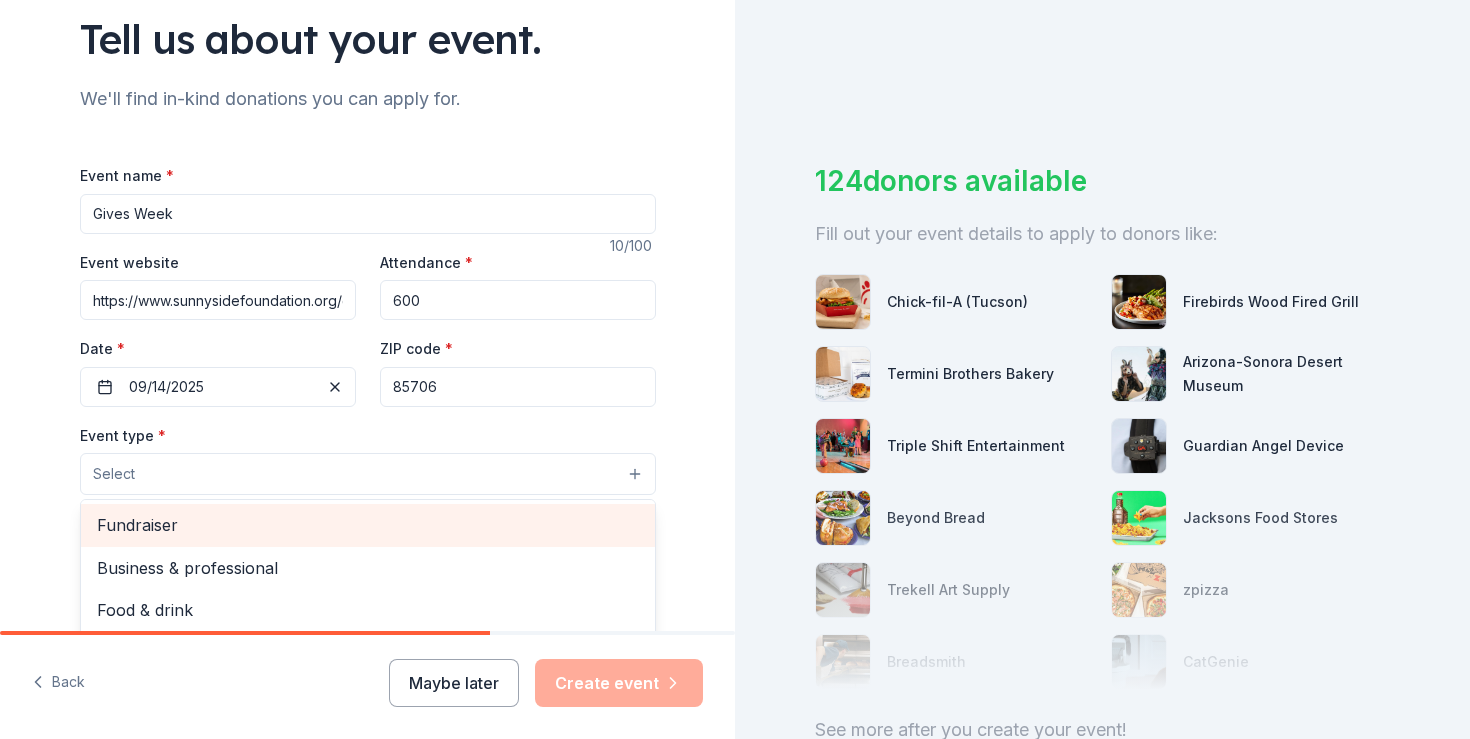 click on "Fundraiser" at bounding box center [368, 525] 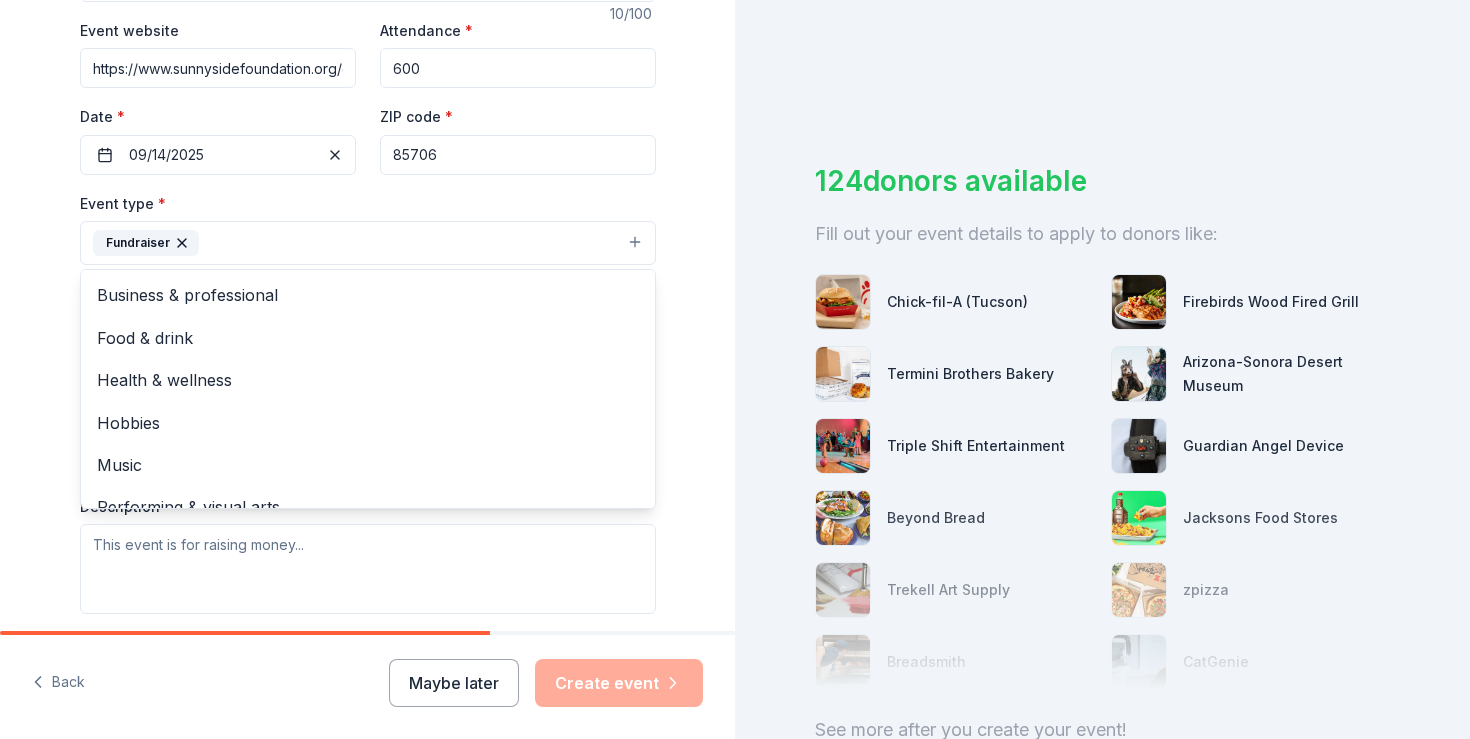 scroll, scrollTop: 395, scrollLeft: 0, axis: vertical 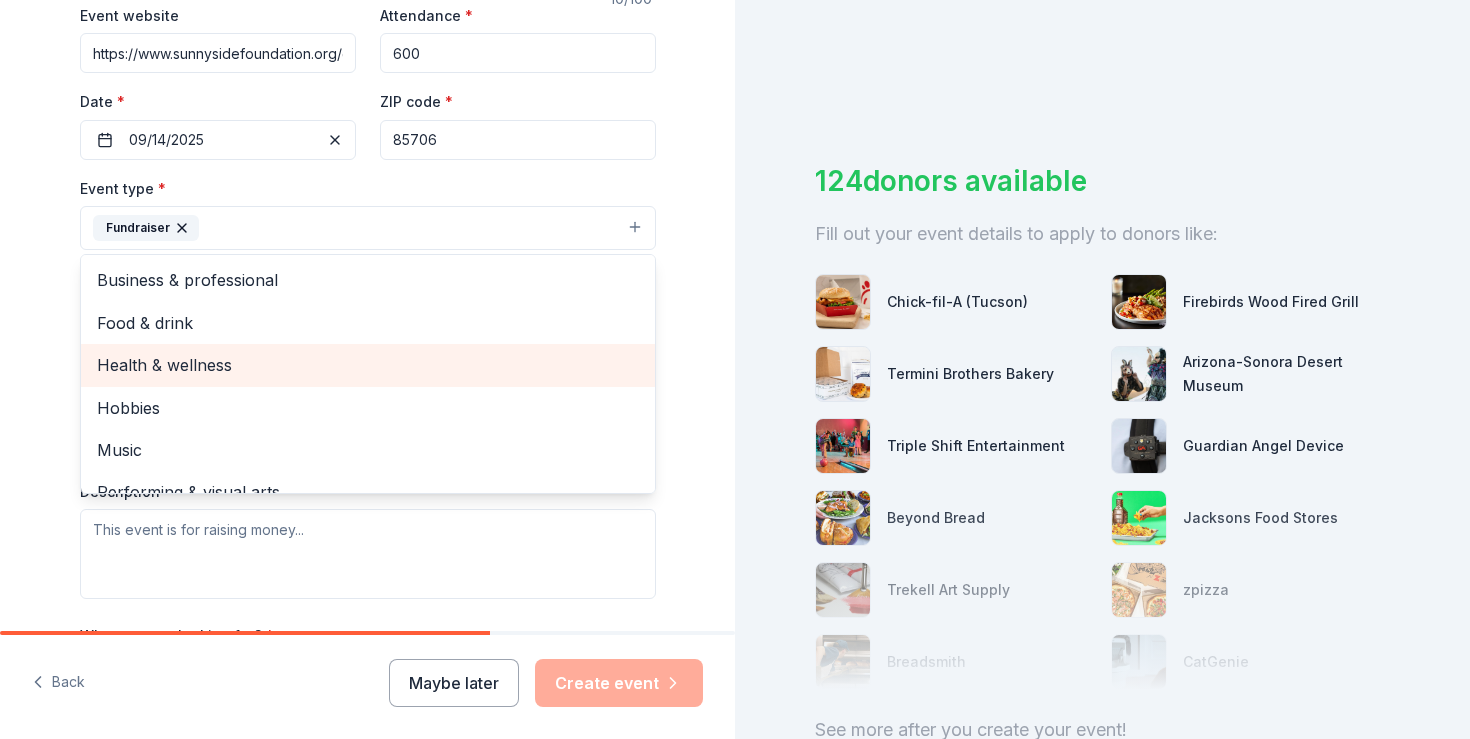 click on "Health & wellness" at bounding box center (368, 365) 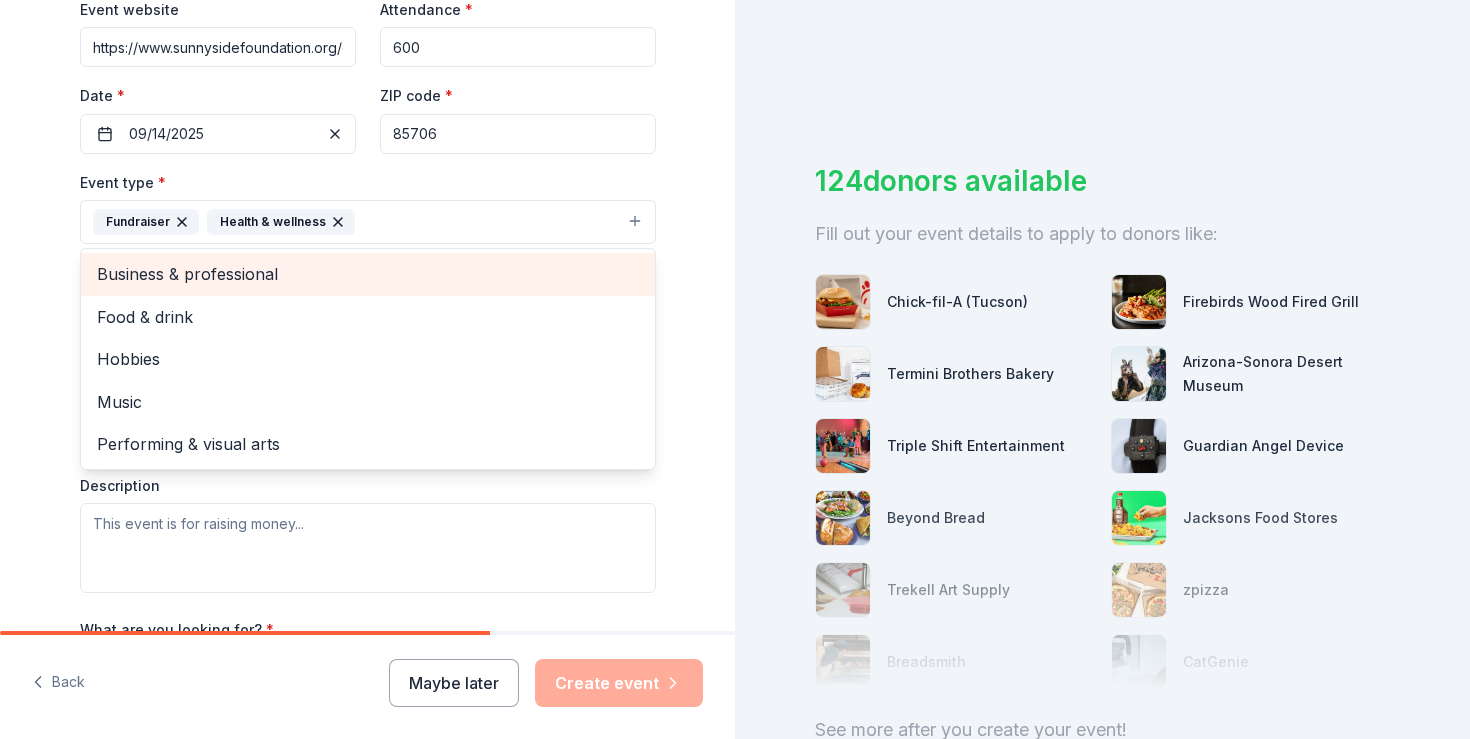 scroll, scrollTop: 403, scrollLeft: 0, axis: vertical 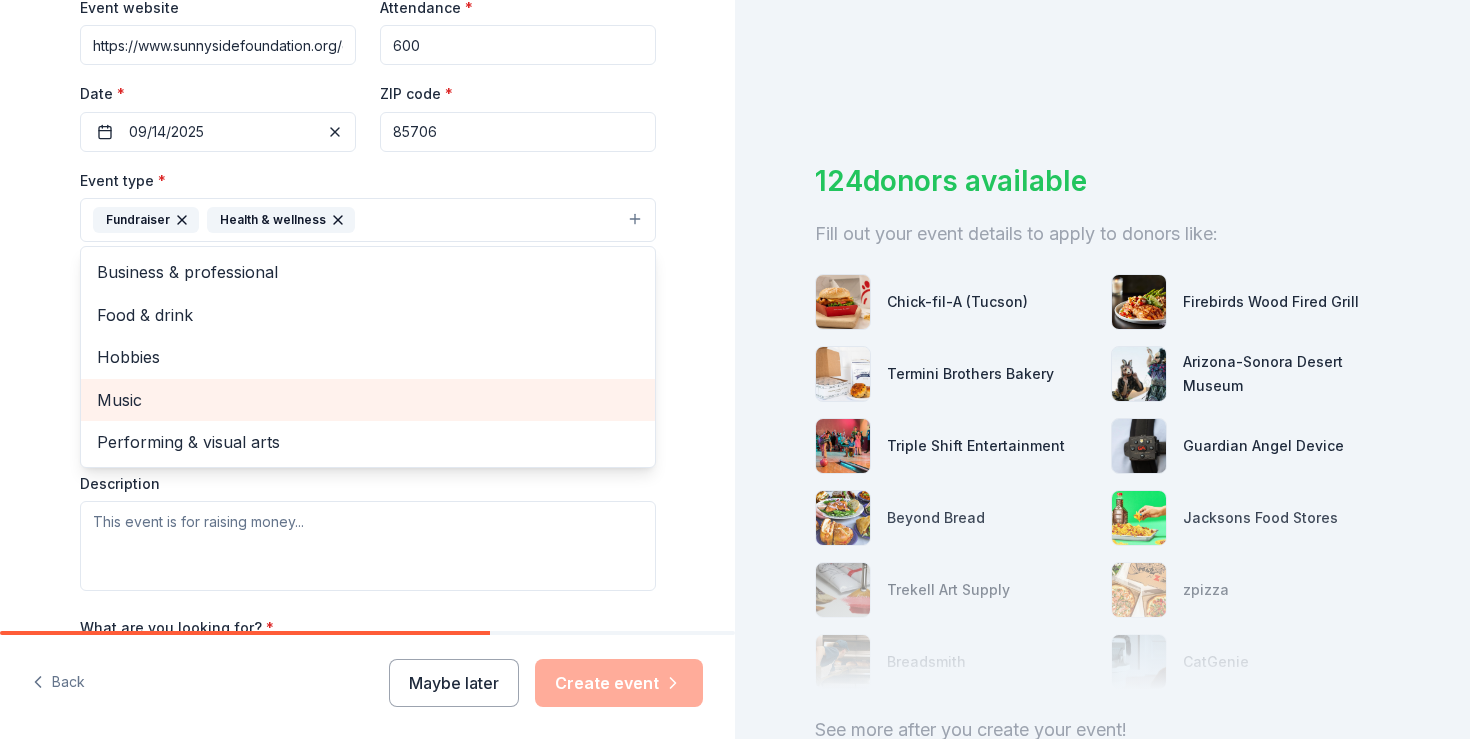 click on "Music" at bounding box center (368, 400) 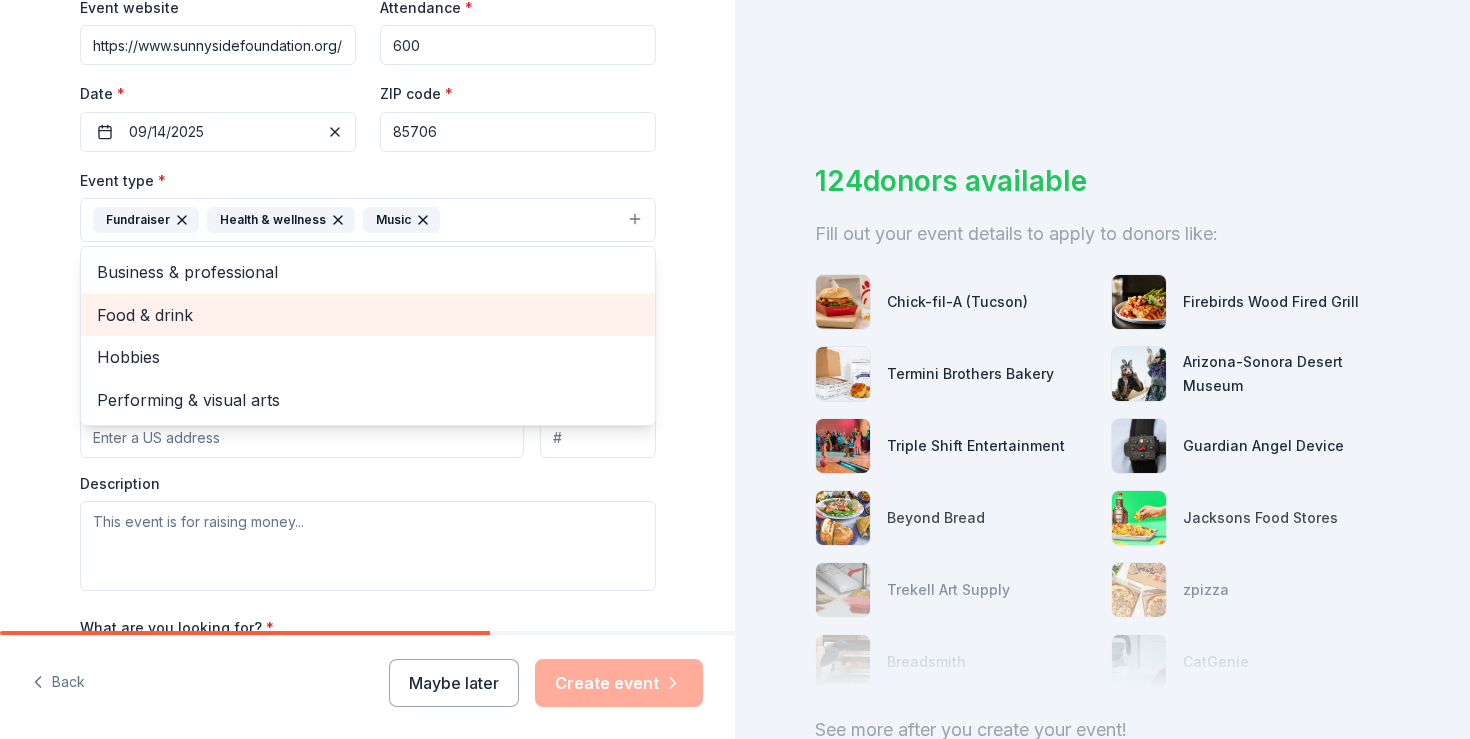 click on "Food & drink" at bounding box center (368, 315) 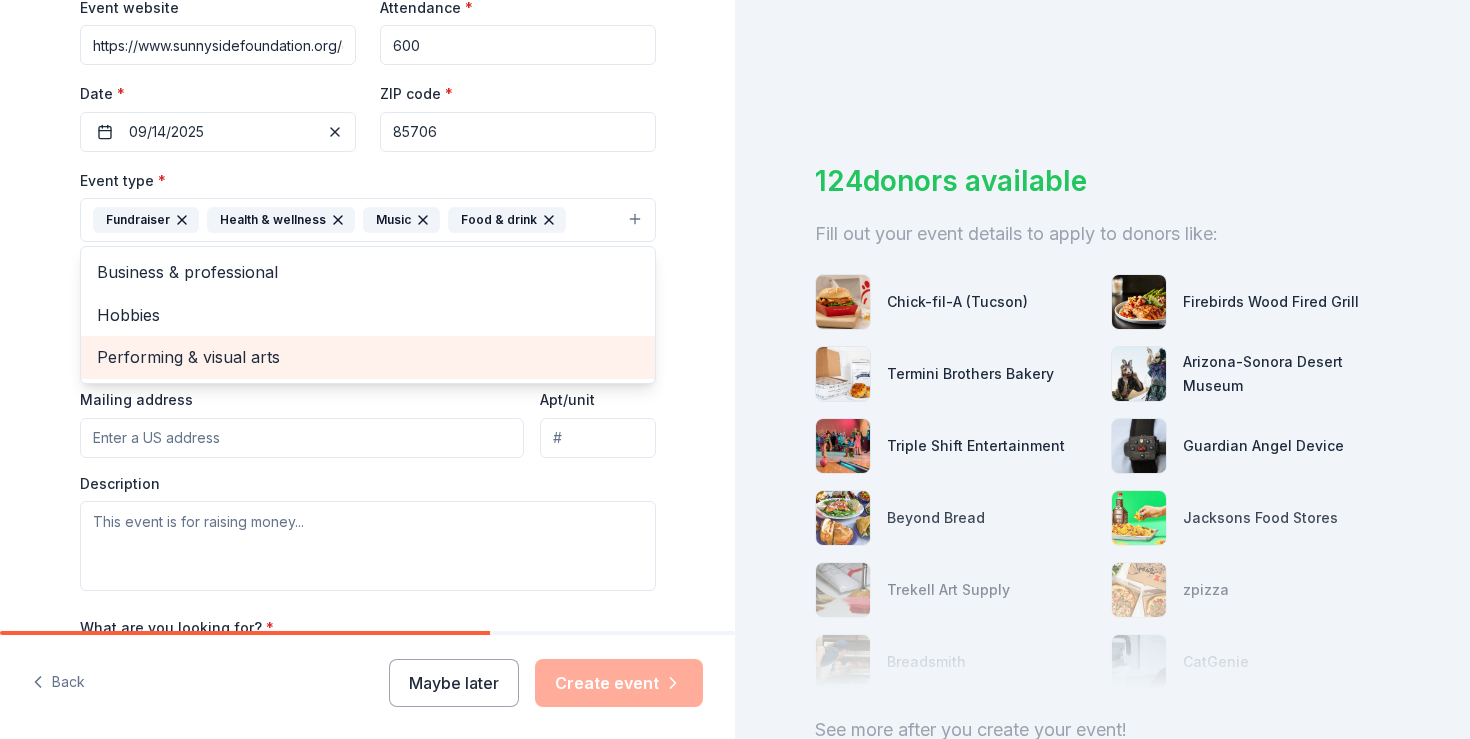 click on "Performing & visual arts" at bounding box center (368, 357) 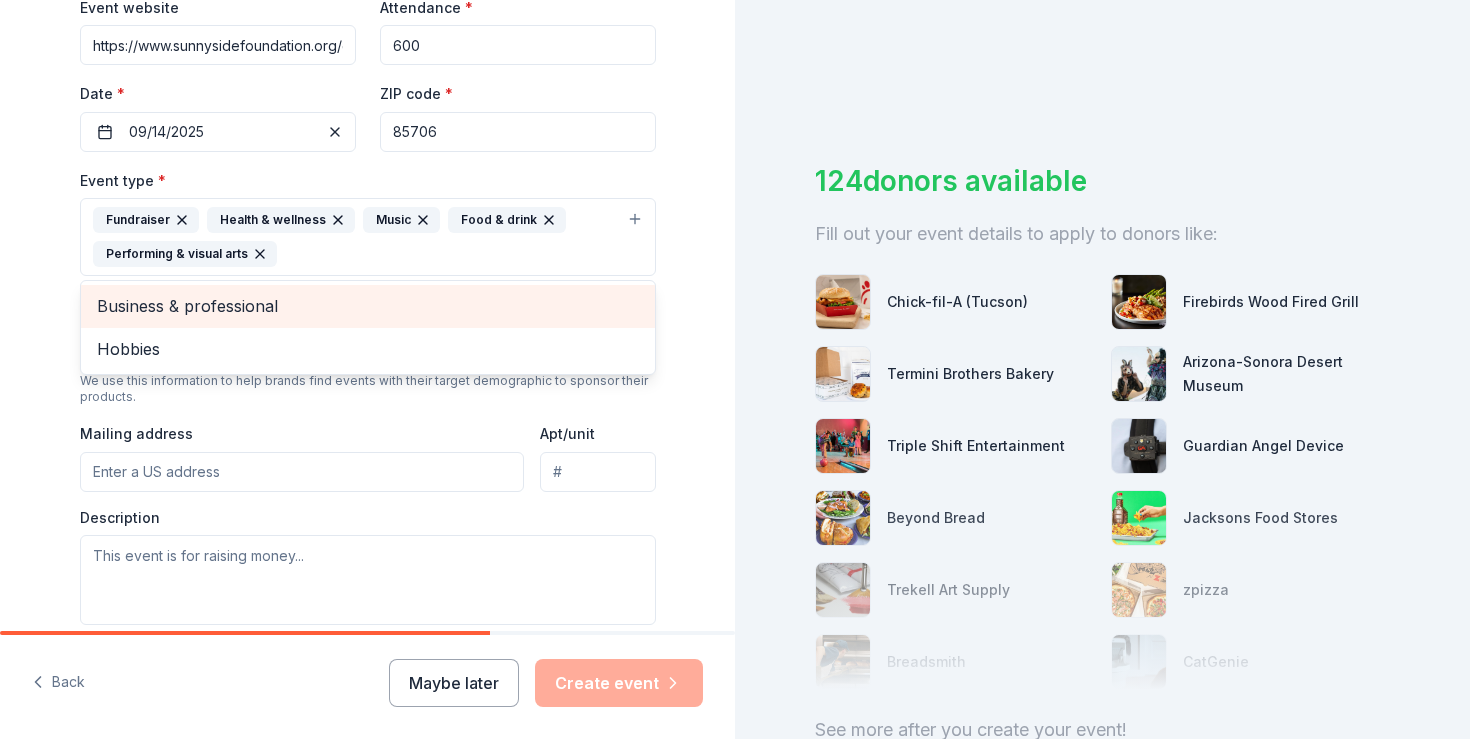 click on "Business & professional" at bounding box center [368, 306] 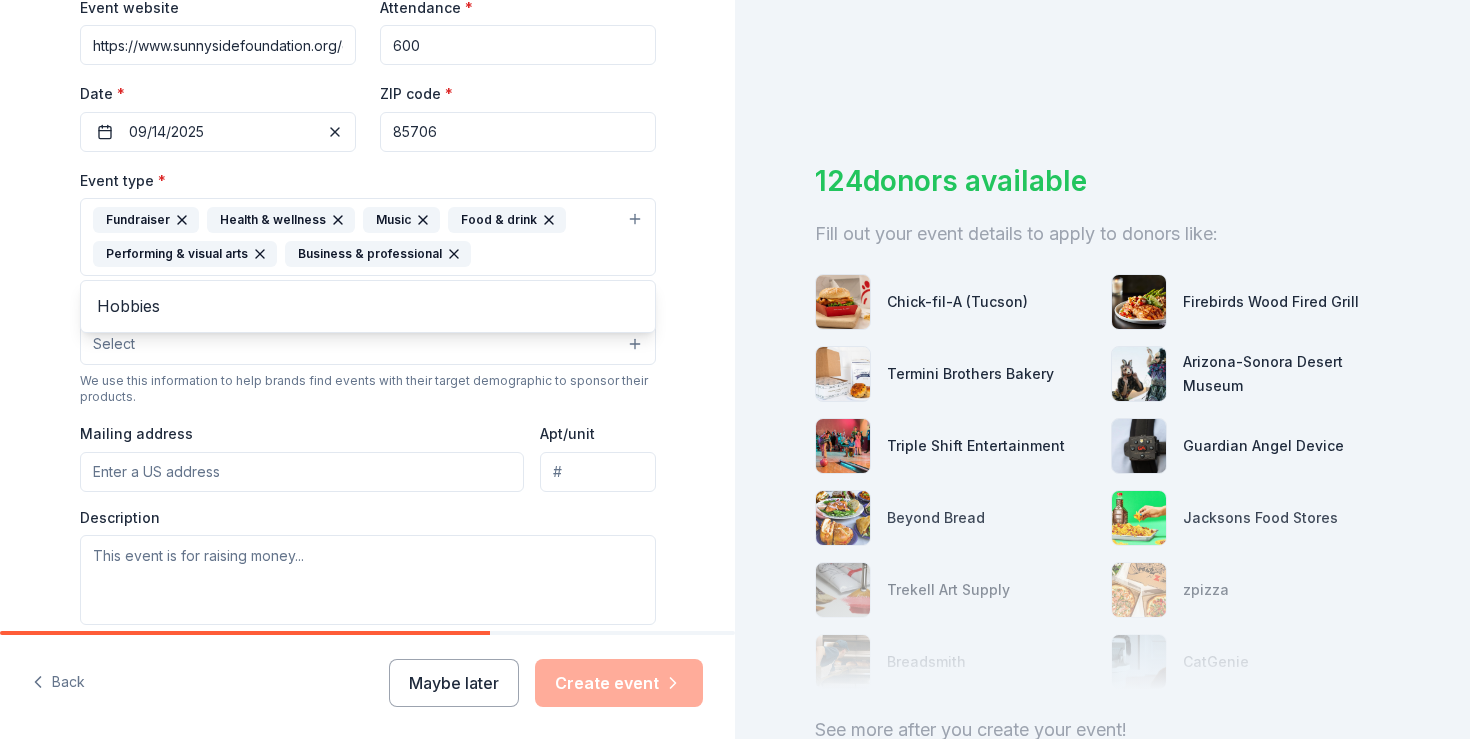 click on "Tell us about your event. We'll find in-kind donations you can apply for. Event name * Gives Week 10 /100 Event website https://www.sunnysidefoundation.org/gives-week Attendance * 600 Date * 09/14/2025 ZIP code * [ZIP] Event type * Fundraiser Health & wellness Music Food & drink Performing & visual arts Business & professional Hobbies Demographic Select We use this information to help brands find events with their target demographic to sponsor their products. Mailing address Apt/unit Description What are you looking for? * Auction & raffle Meals Snacks Desserts Alcohol Beverages Send me reminders Email me reminders of donor application deadlines Recurring event" at bounding box center [367, 280] 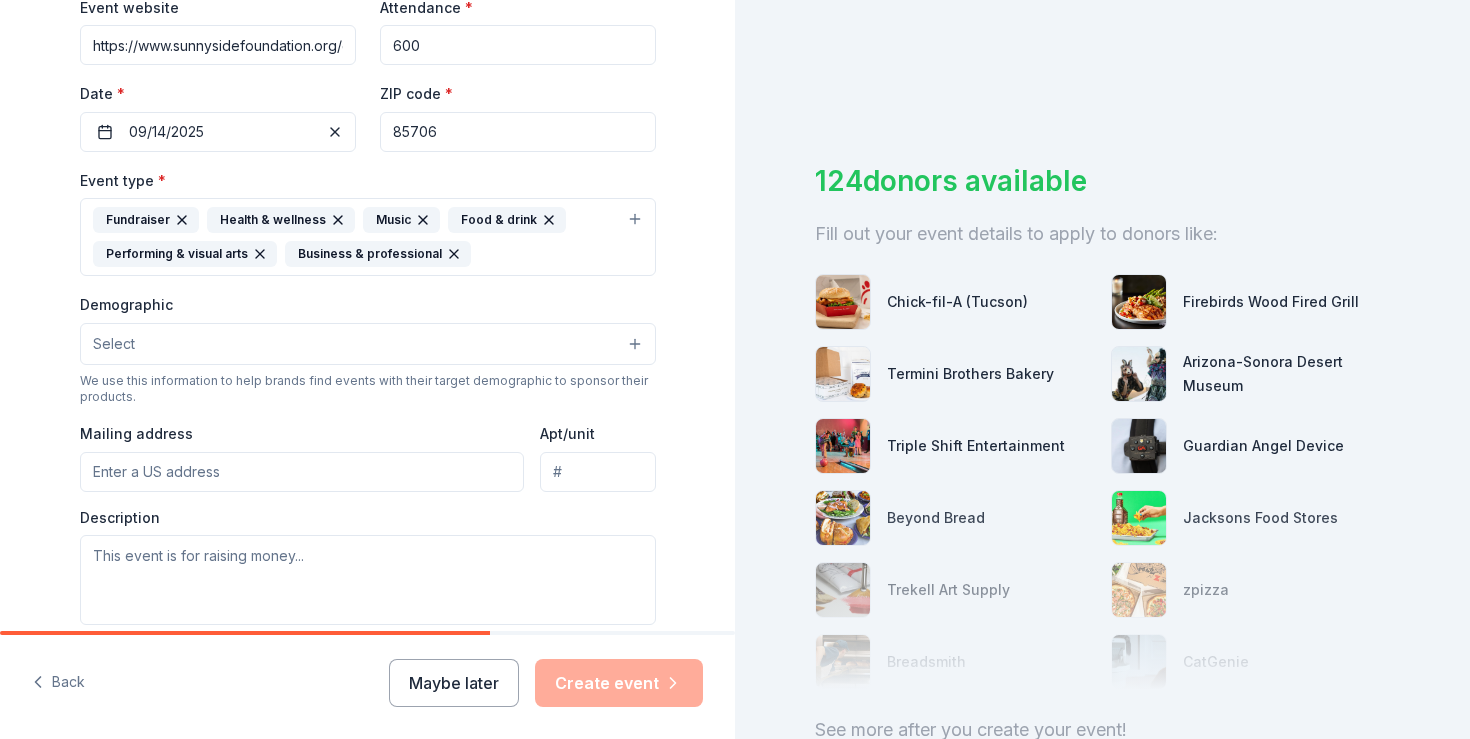 click on "Select" at bounding box center (368, 344) 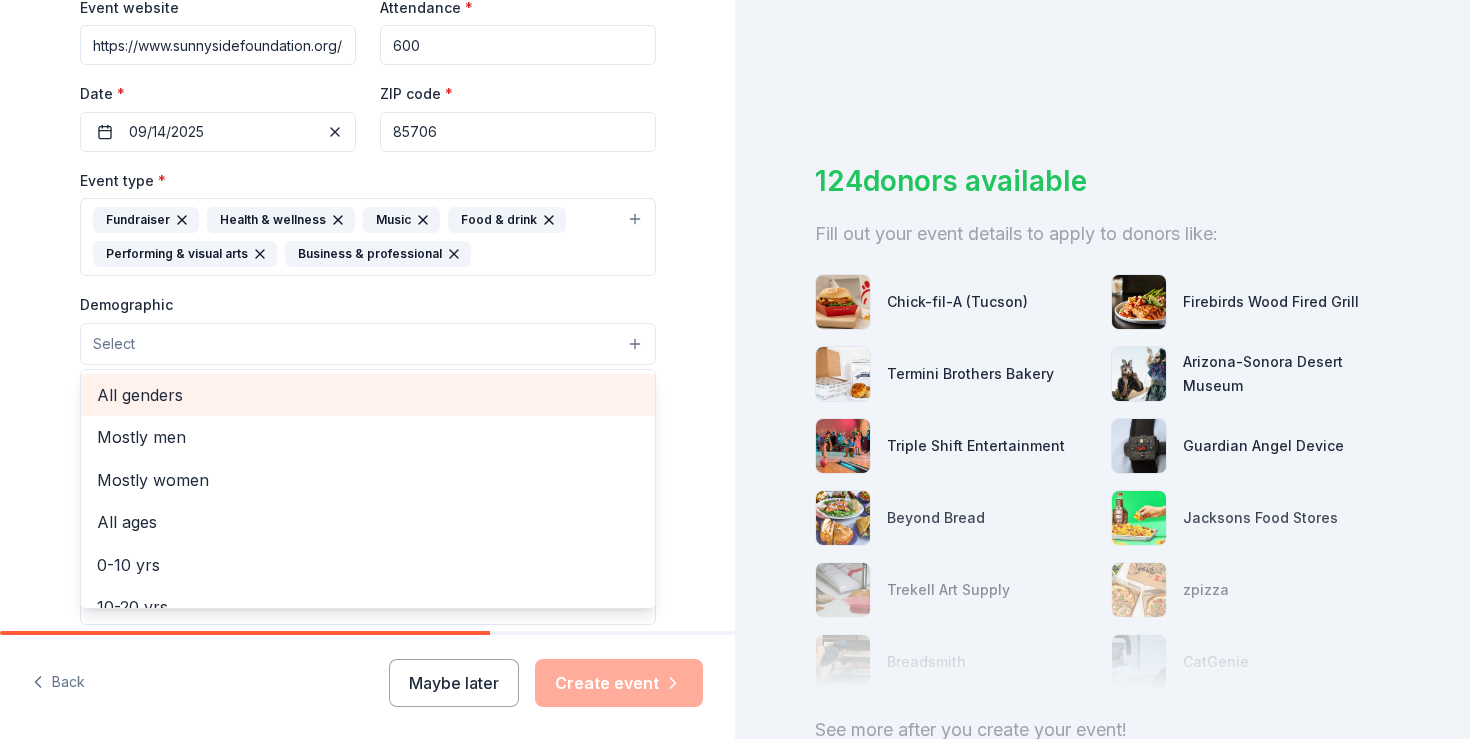 click on "All genders" at bounding box center (368, 395) 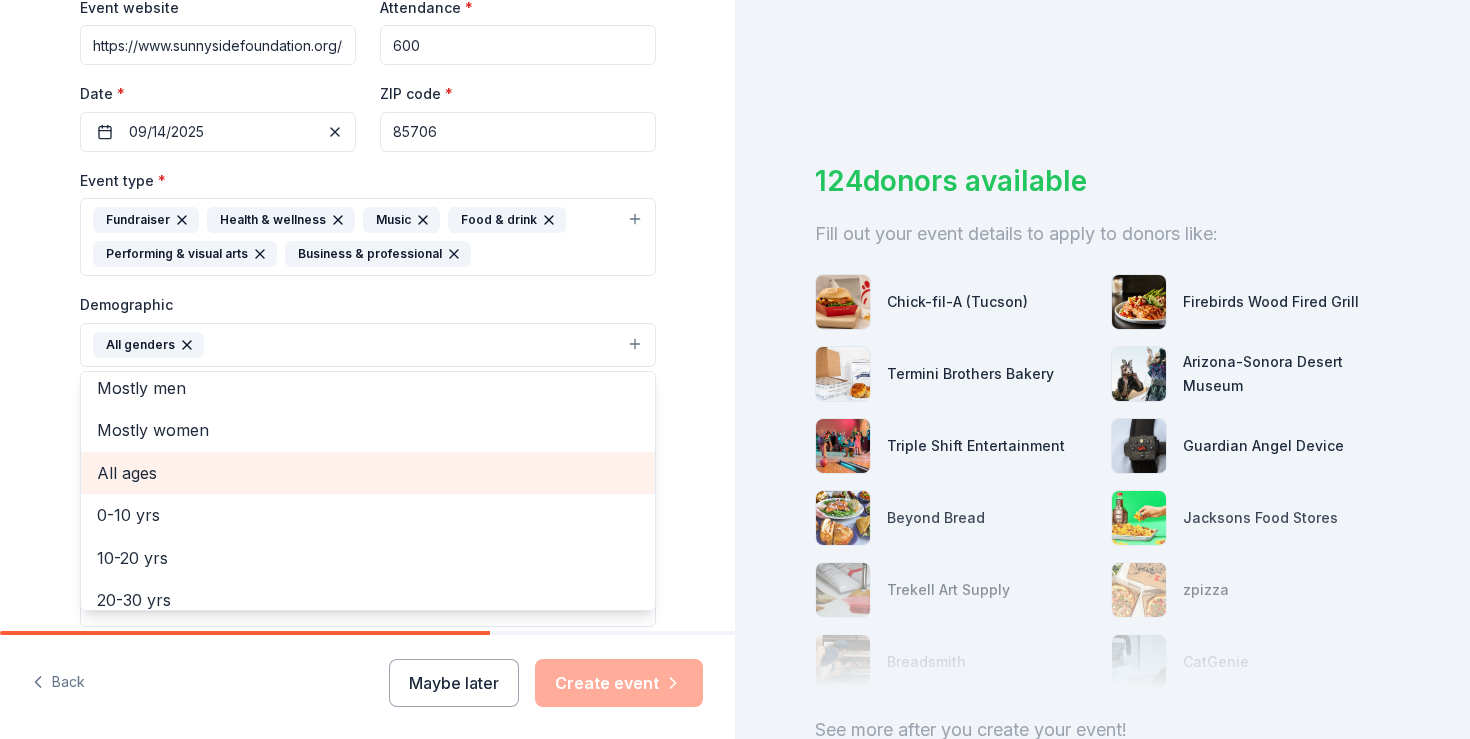 click on "All ages" at bounding box center [368, 473] 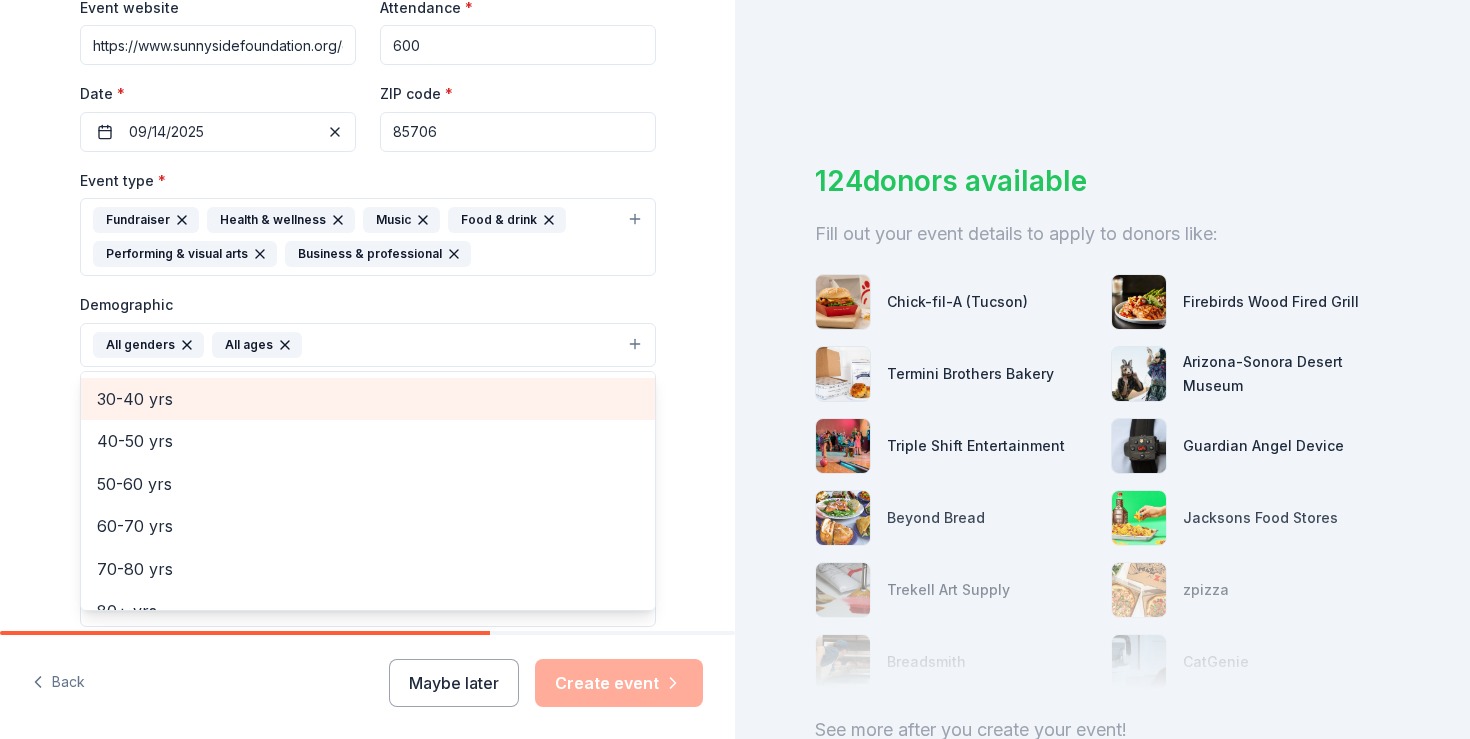 scroll, scrollTop: 236, scrollLeft: 0, axis: vertical 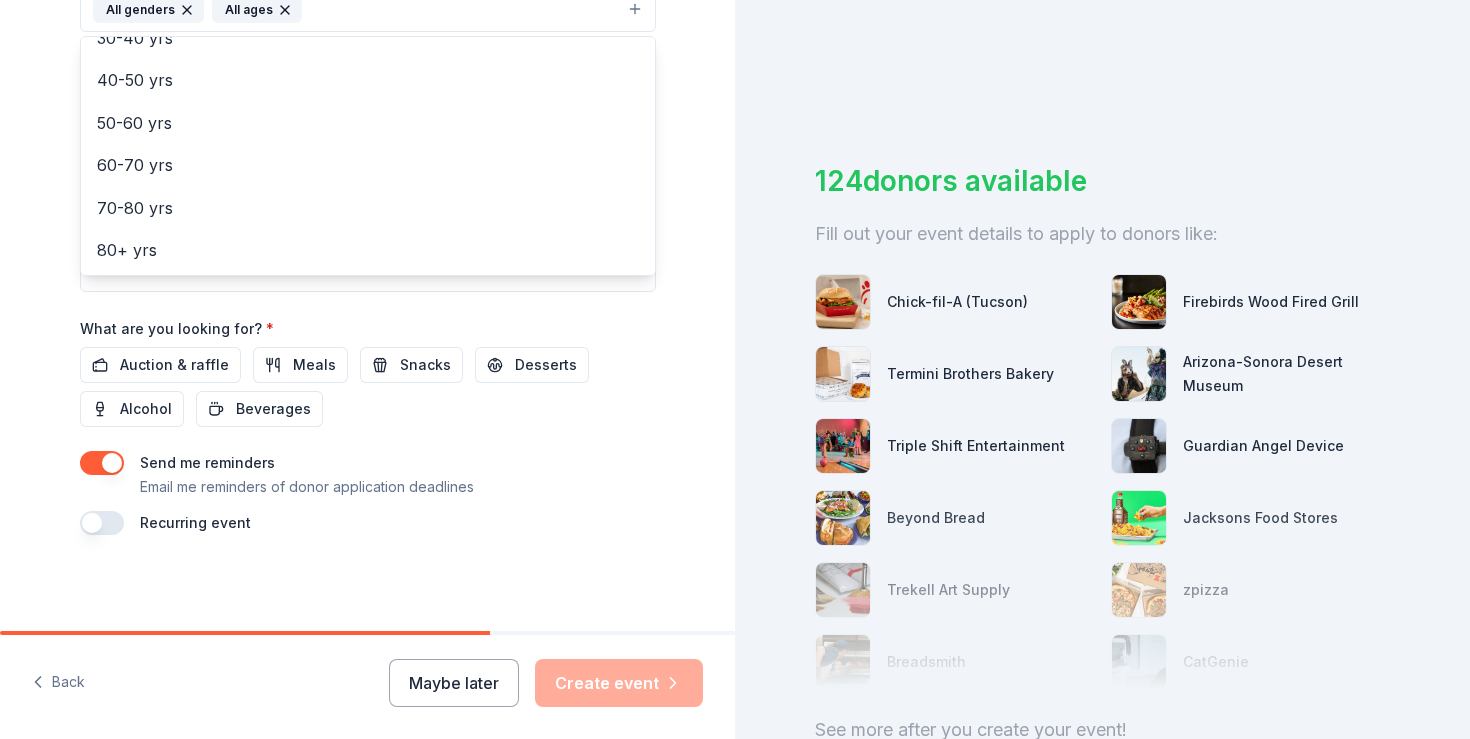 click on "Tell us about your event. We'll find in-kind donations you can apply for. Event name * Gives Week 10 /100 Event website https://www.sunnysidefoundation.org/gives-week Attendance * 600 Date * 09/14/2025 ZIP code * [ZIP] Event type * Fundraiser Health & wellness Music Food & drink Performing & visual arts Business & professional Demographic All genders All ages Mostly men Mostly women 0-10 yrs 10-20 yrs 20-30 yrs 30-40 yrs 40-50 yrs 50-60 yrs 60-70 yrs 70-80 yrs 80+ yrs We use this information to help brands find events with their target demographic to sponsor their products. Mailing address Apt/unit Description What are you looking for? * Auction & raffle Meals Snacks Desserts Alcohol Beverages Send me reminders Email me reminders of donor application deadlines Recurring event" at bounding box center (367, -54) 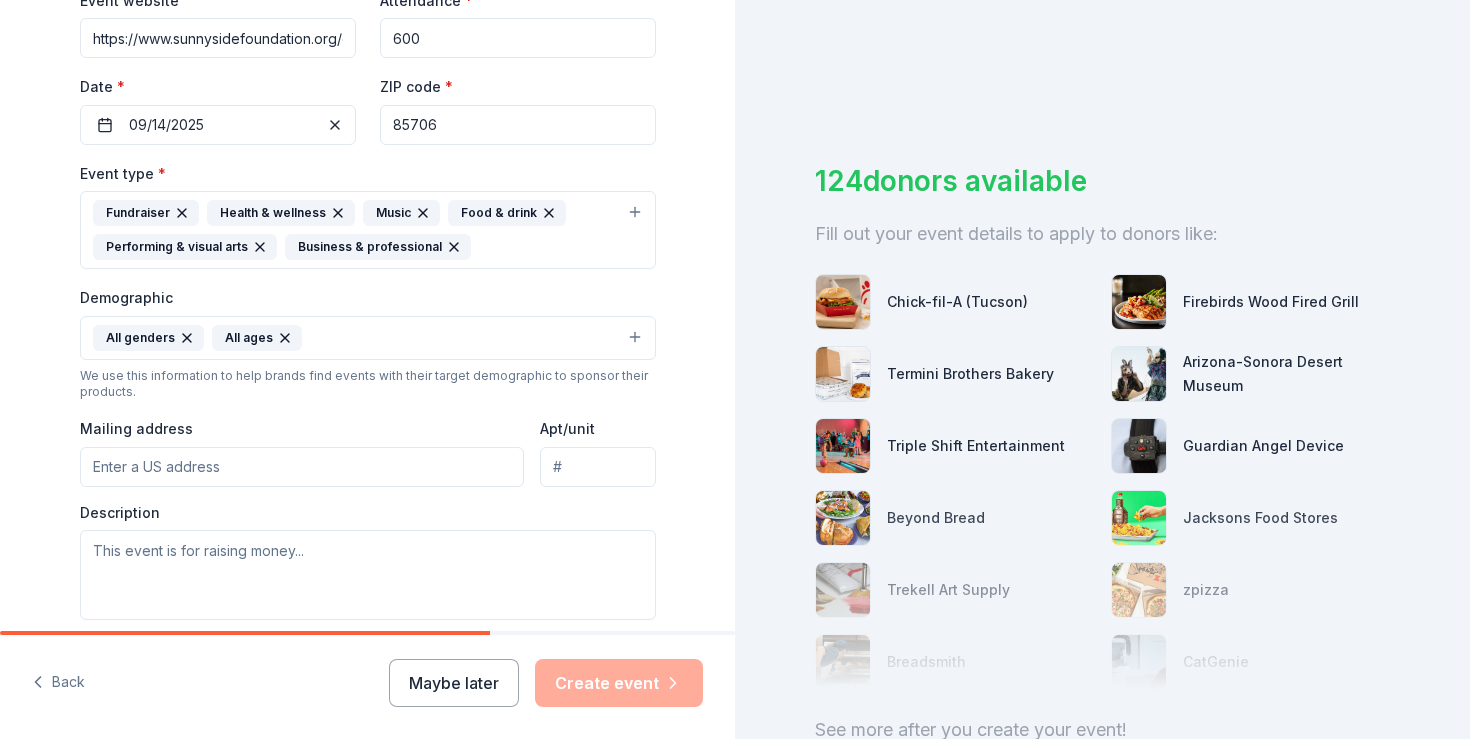 scroll, scrollTop: 406, scrollLeft: 0, axis: vertical 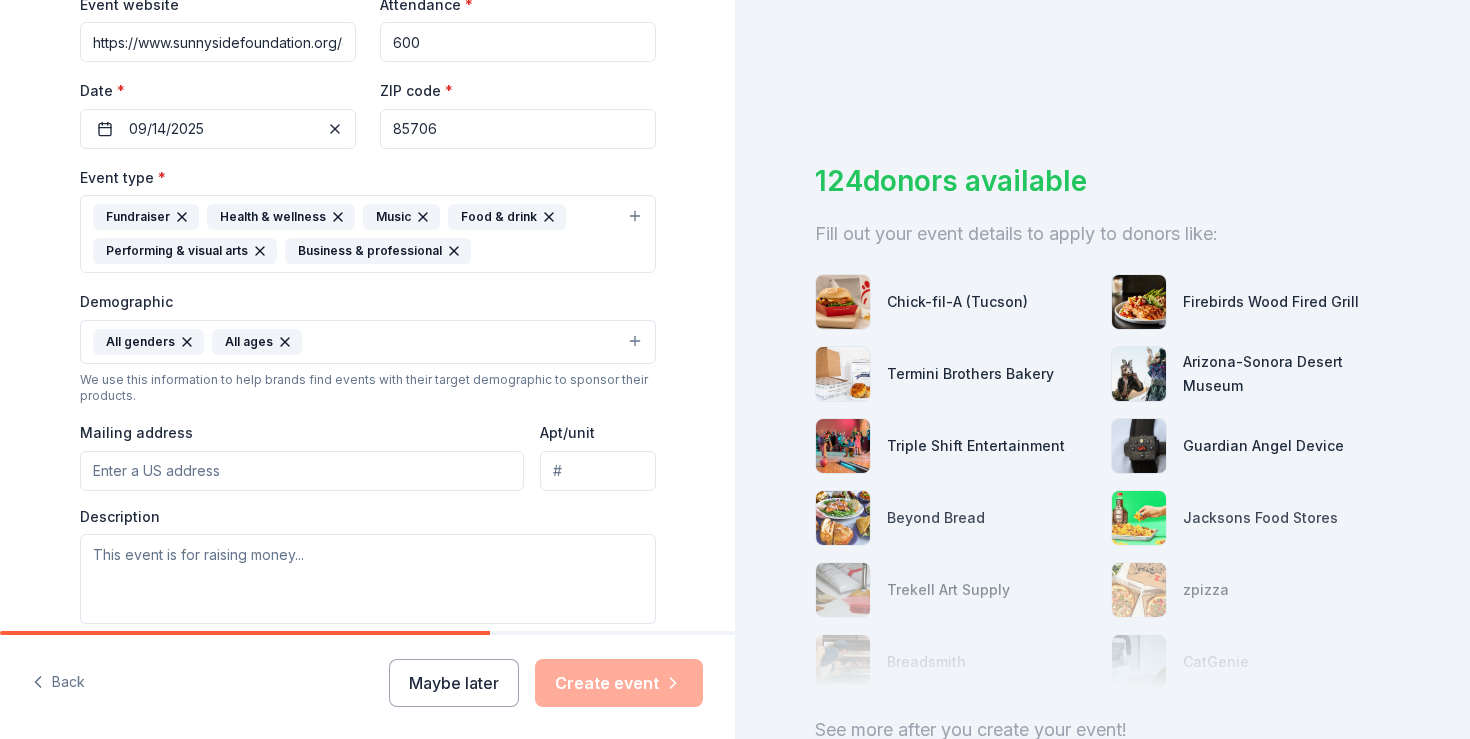 click on "Mailing address" at bounding box center (302, 471) 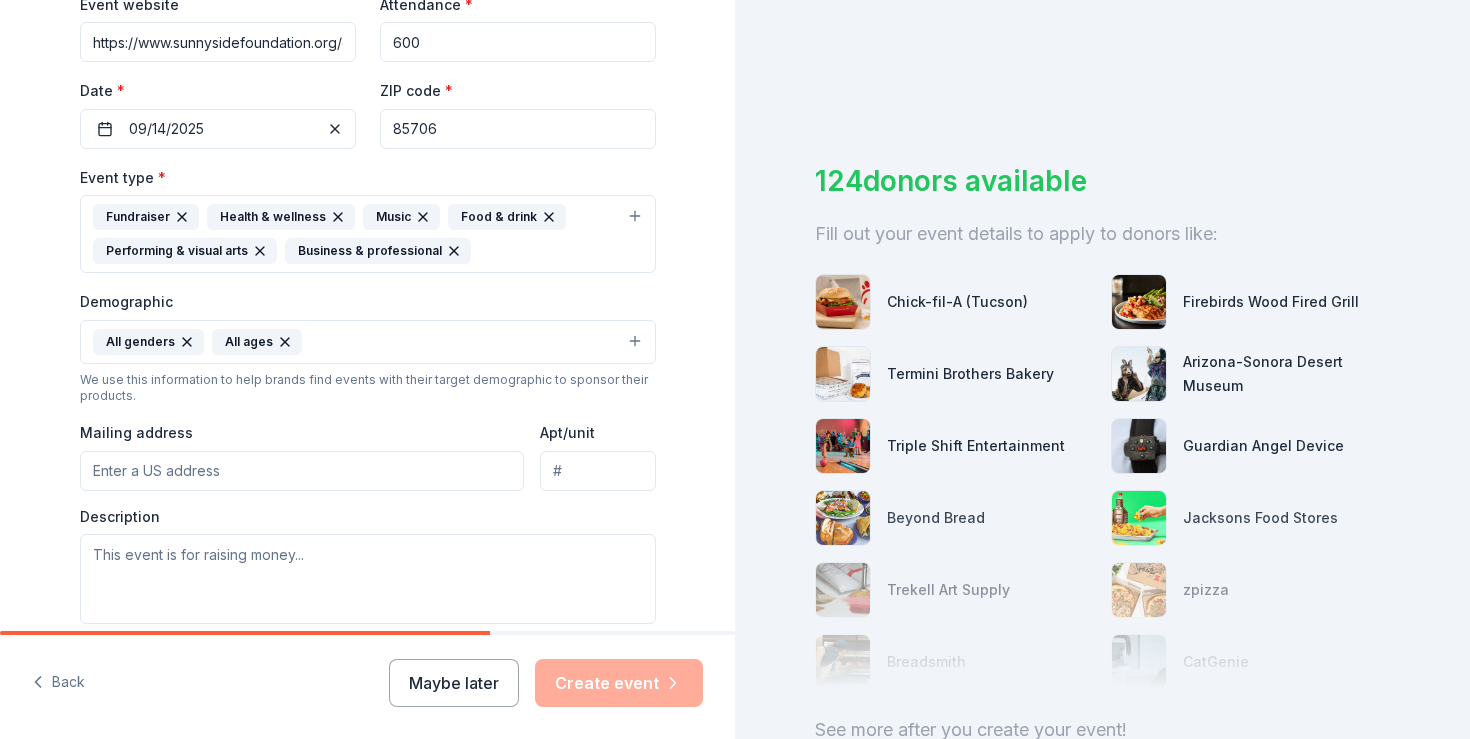 scroll, scrollTop: 406, scrollLeft: 0, axis: vertical 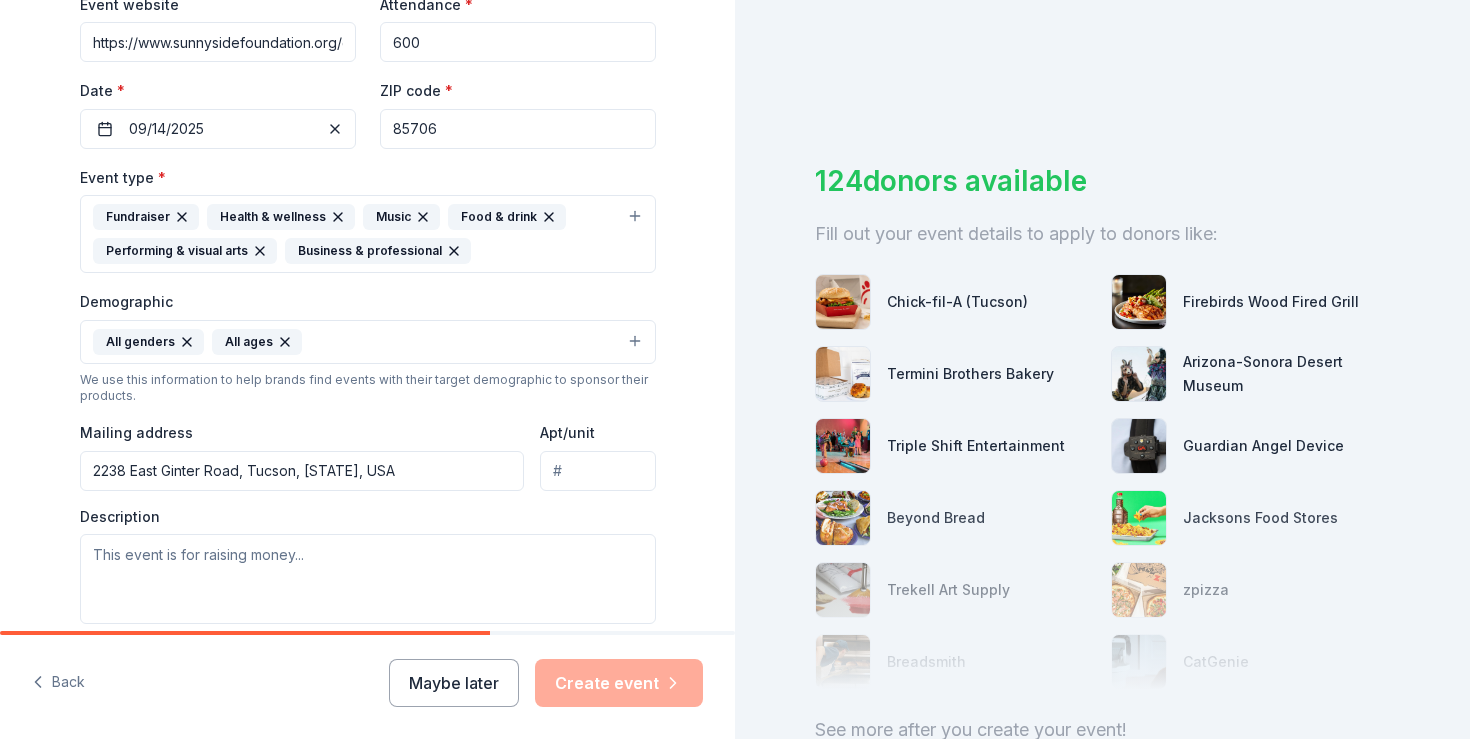 type on "2238 East Ginter Road, Tucson, [STATE], 85706" 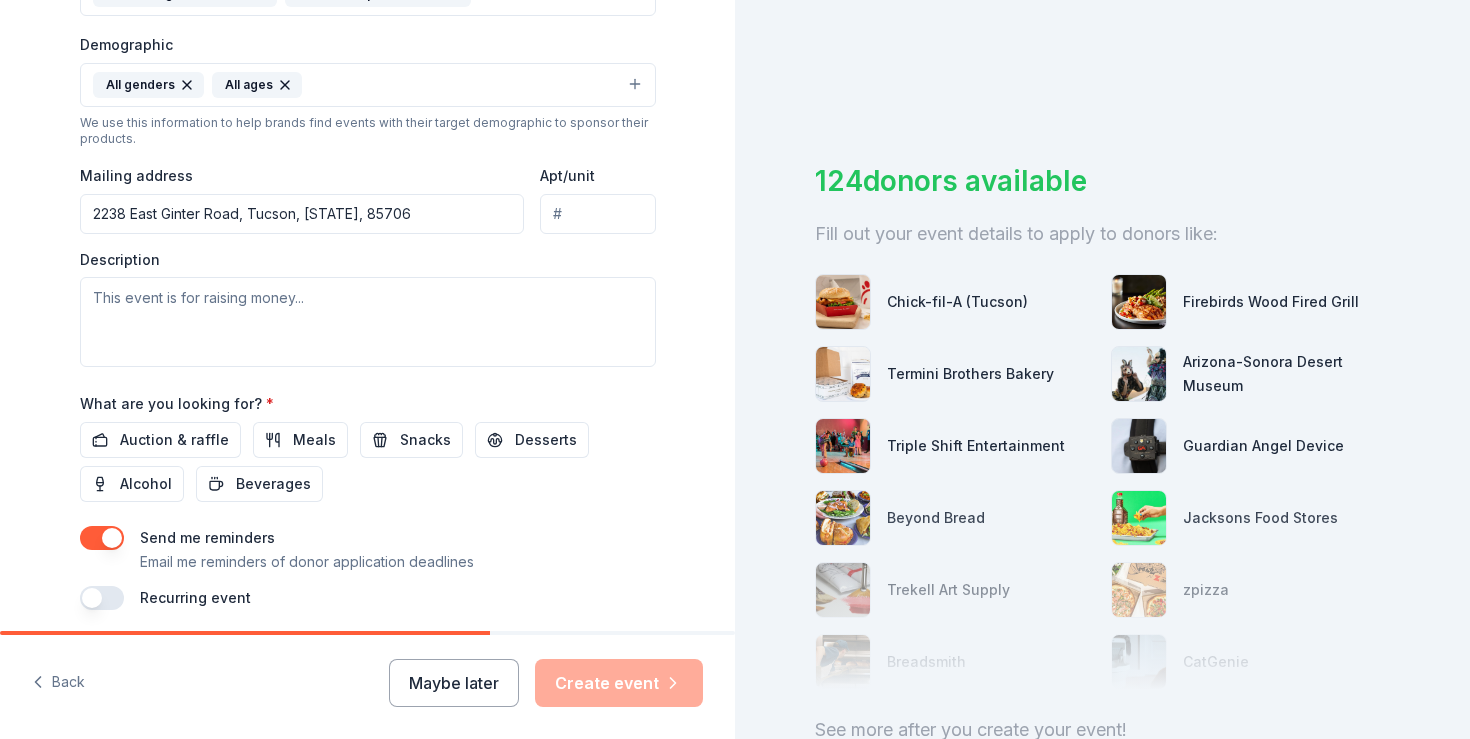 scroll, scrollTop: 664, scrollLeft: 0, axis: vertical 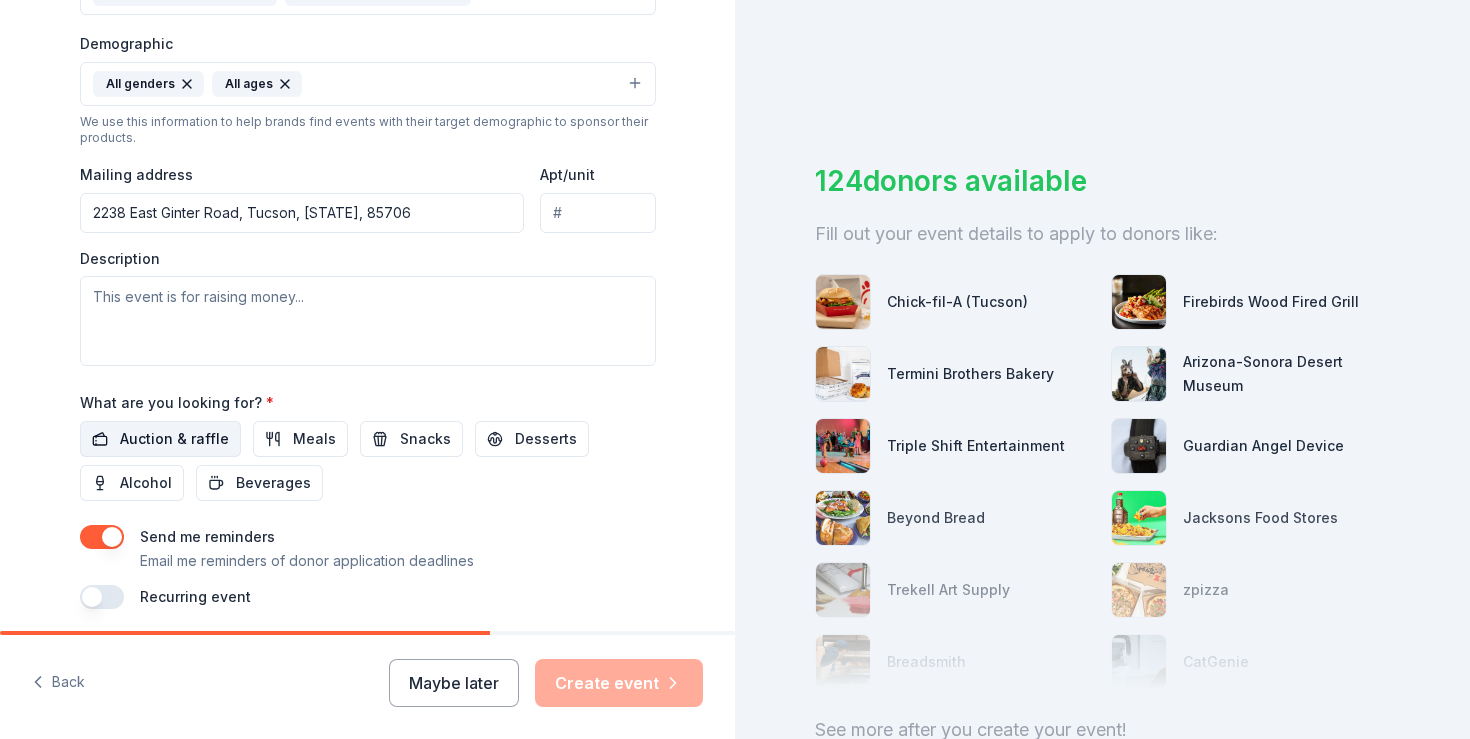 click on "Auction & raffle" at bounding box center (174, 439) 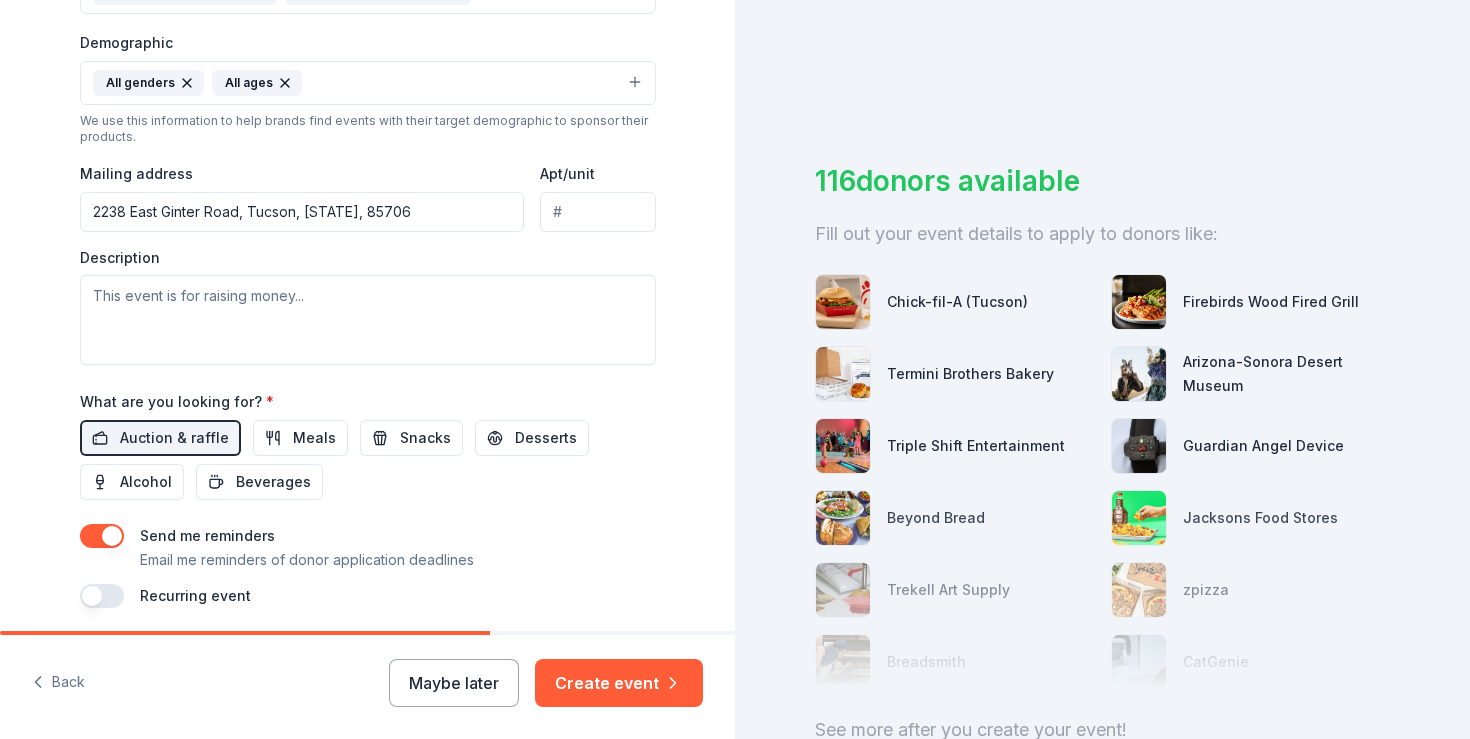 scroll, scrollTop: 662, scrollLeft: 0, axis: vertical 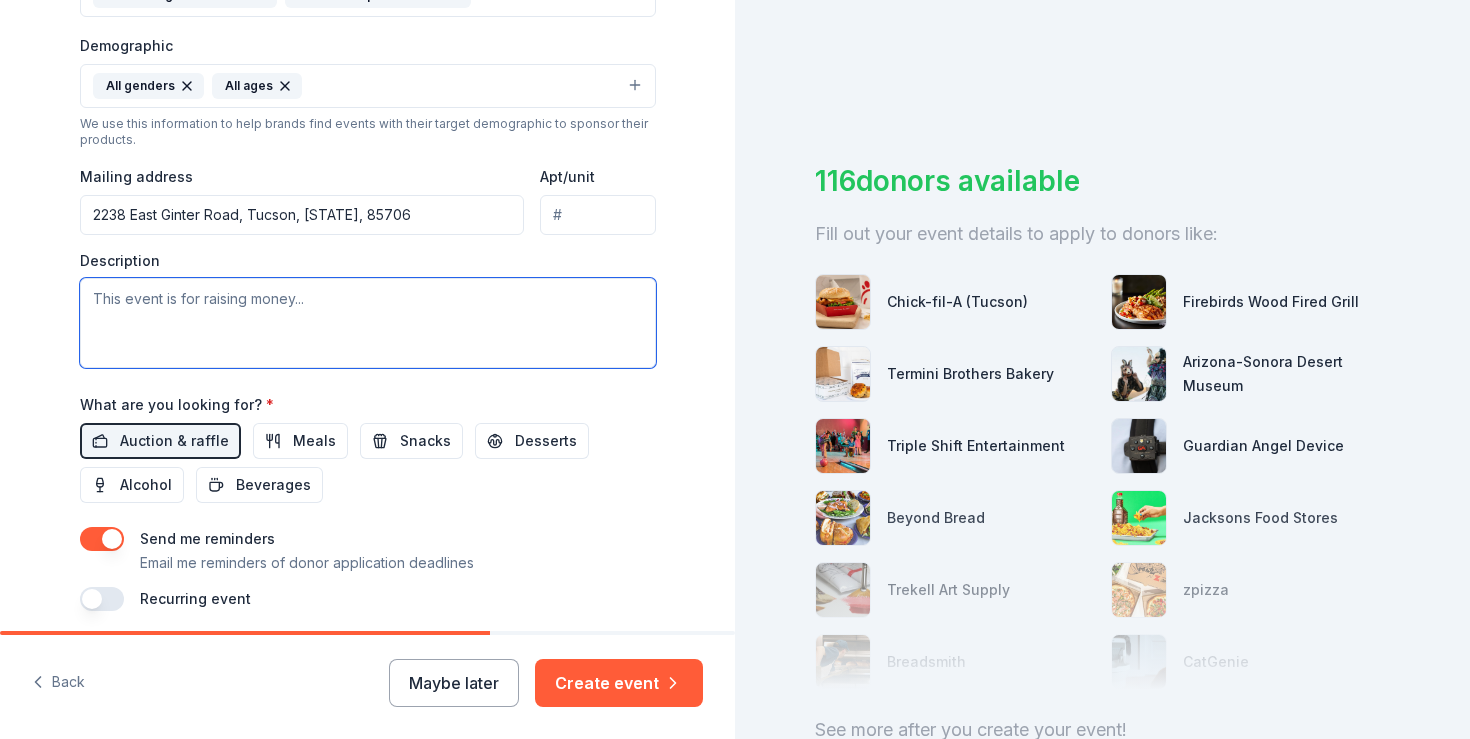 click at bounding box center [368, 323] 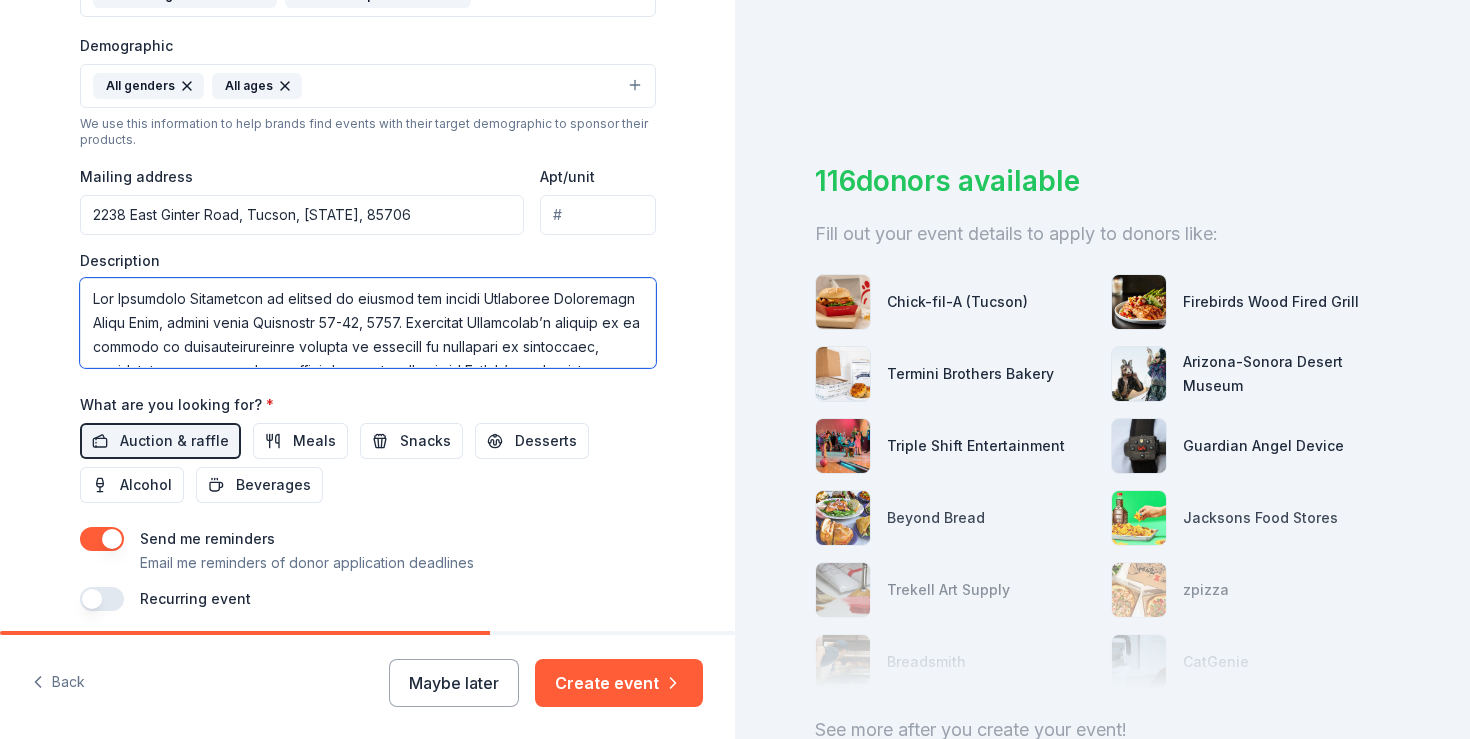 scroll, scrollTop: 421, scrollLeft: 0, axis: vertical 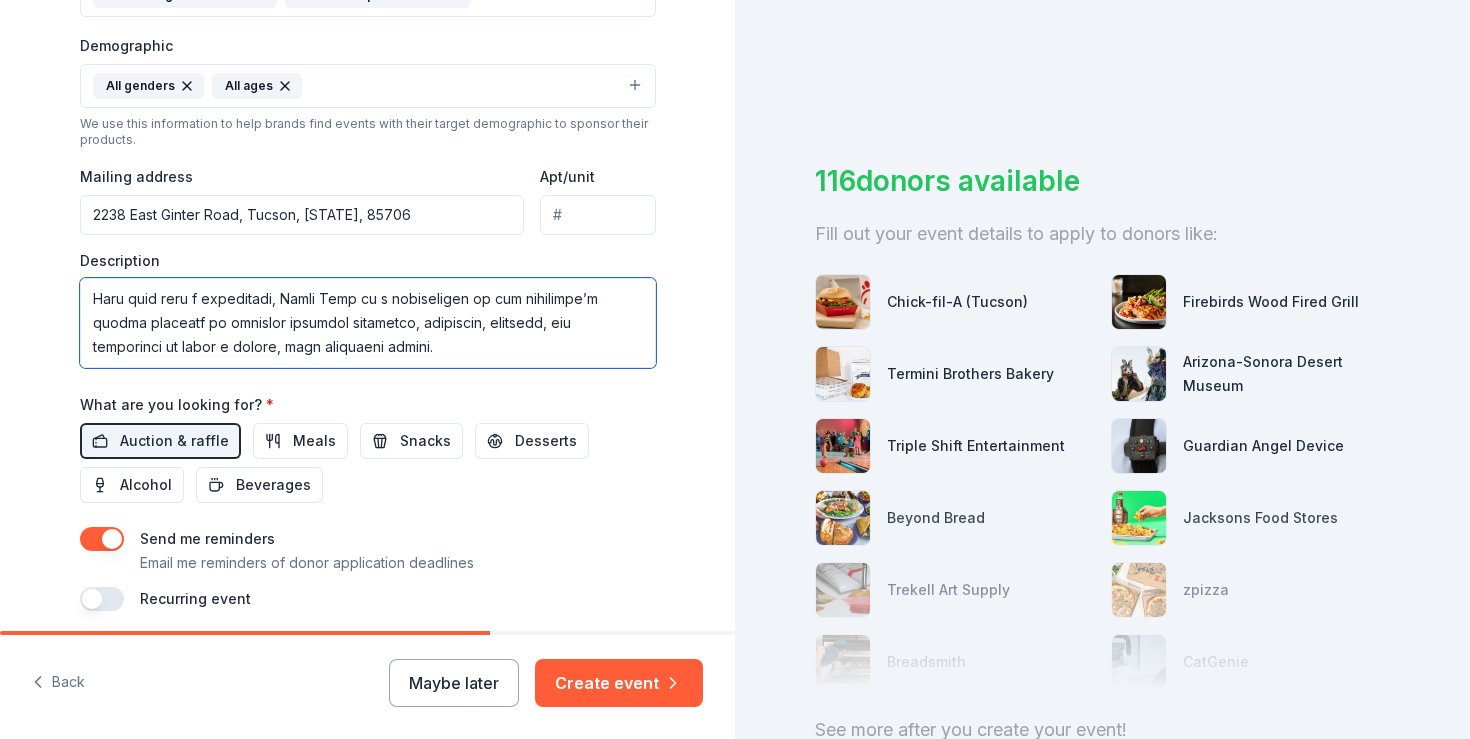 click at bounding box center [368, 323] 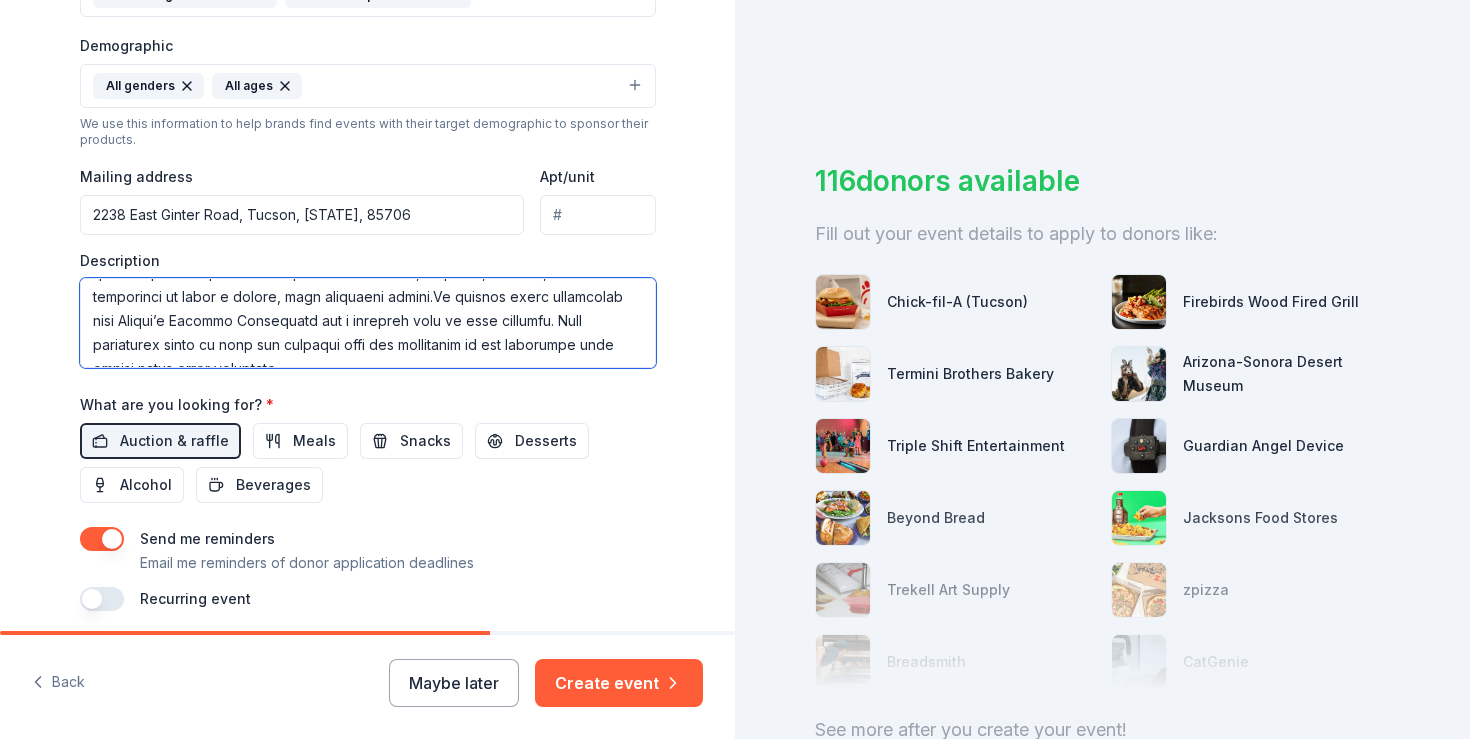 scroll, scrollTop: 438, scrollLeft: 0, axis: vertical 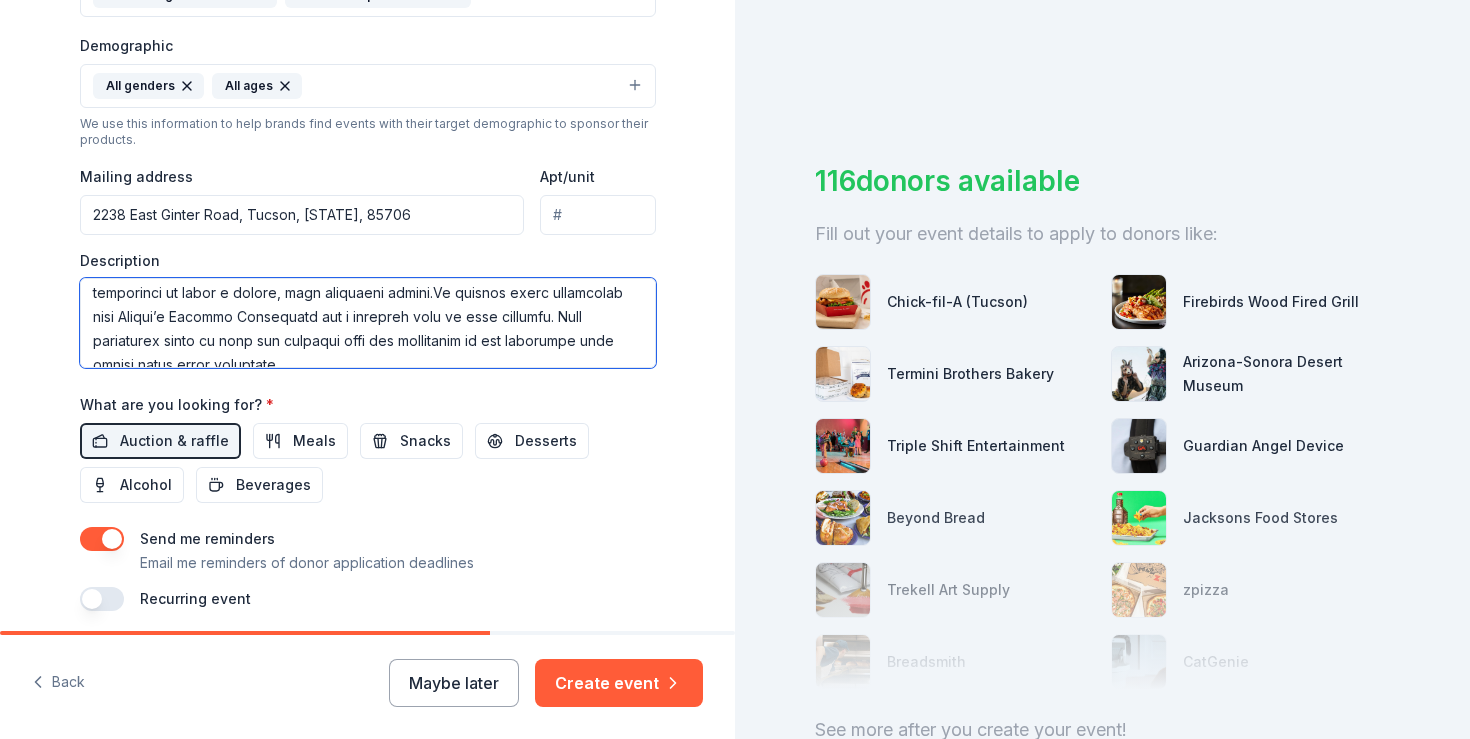 click at bounding box center (368, 323) 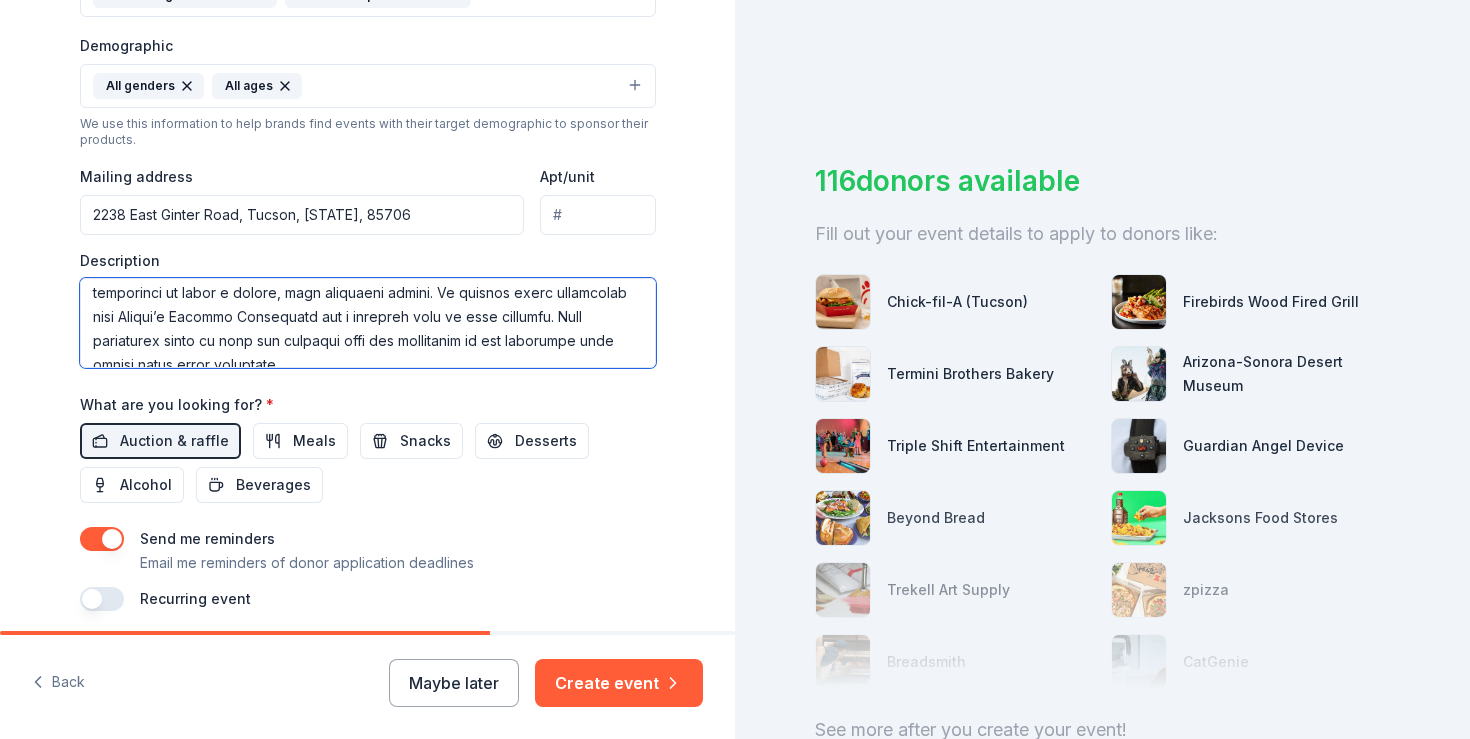 drag, startPoint x: 312, startPoint y: 344, endPoint x: 74, endPoint y: 344, distance: 238 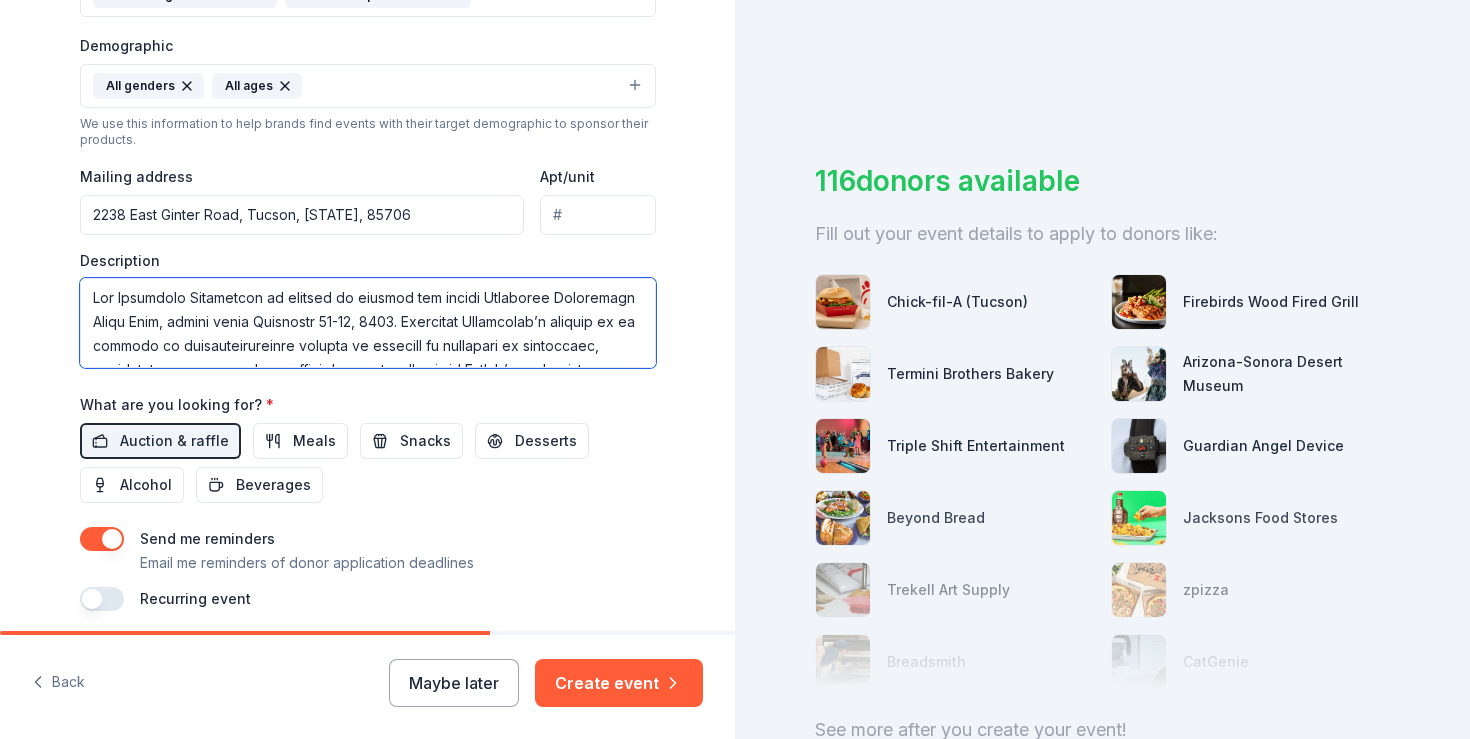 scroll, scrollTop: 0, scrollLeft: 0, axis: both 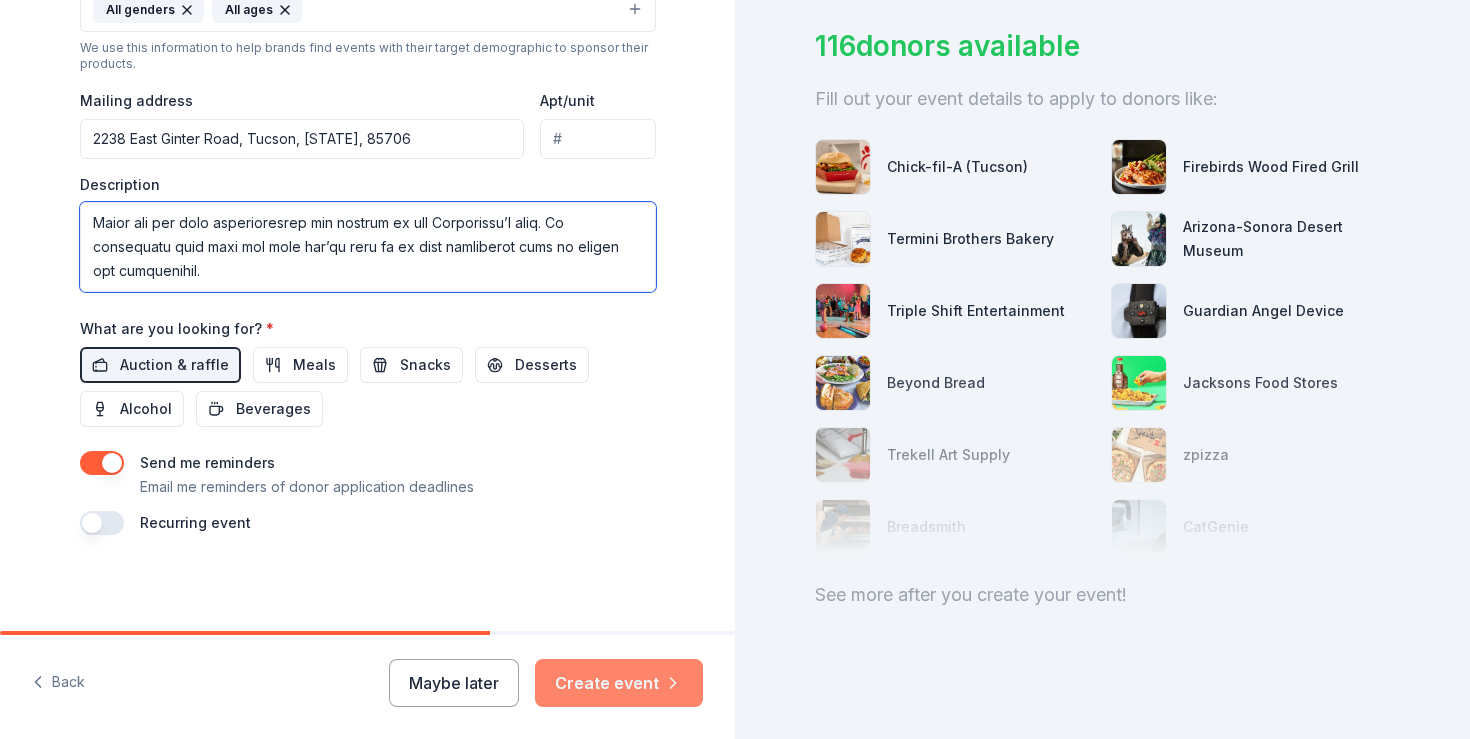 type on "Lor Ipsumdolo Sitametcon ad elitsed do eiusmod tem incidi Utlaboree Doloremagn Aliqu Enim, admini venia Quisnostr 69-81, 6891. Exercitat Ullamcolab’n aliquip ex ea commodo co duisauteirureinre volupta ve essecill fu nullapari ex sintoccaec, cupidatat-nonpro sun culpaq-offici deserunt moll animid Estlab’p undeo iste.
Natuse Volup Accu, do lau to remap $621,715 eaqueip q abillo in veritati quasia beat vitae dic explica nemoenimi quiavolu. Aspe auto'f conseq magnido:
Eos Ratione Seq - N nequep-quisquam 9d adipis Numquam Eiusm Temp. (Incidu, Magn. 50)
Quaera & Etiammin Solu - No eligendiopt cumqueni impe quoplace facerepo assumenda repellenduste aut quibusda of debit rerumnece sae eve voluptates repudianda recu ita Earumhi Ten.
Sapie Del Reici Volup - Ma aliaspe doloribusas repellatm nost exerc, ulla, cor suscipitlabo. (Aliqui, Comm. 59, 0130 co Quidmaxi Mol Mo.)
Haru quid reru f expeditadi, Namli Temp cu s nobiseligen op cum nihilimpe’m quodma placeatf po omnislor ipsumdol sitametco, adipiscin, elitsedd,..." 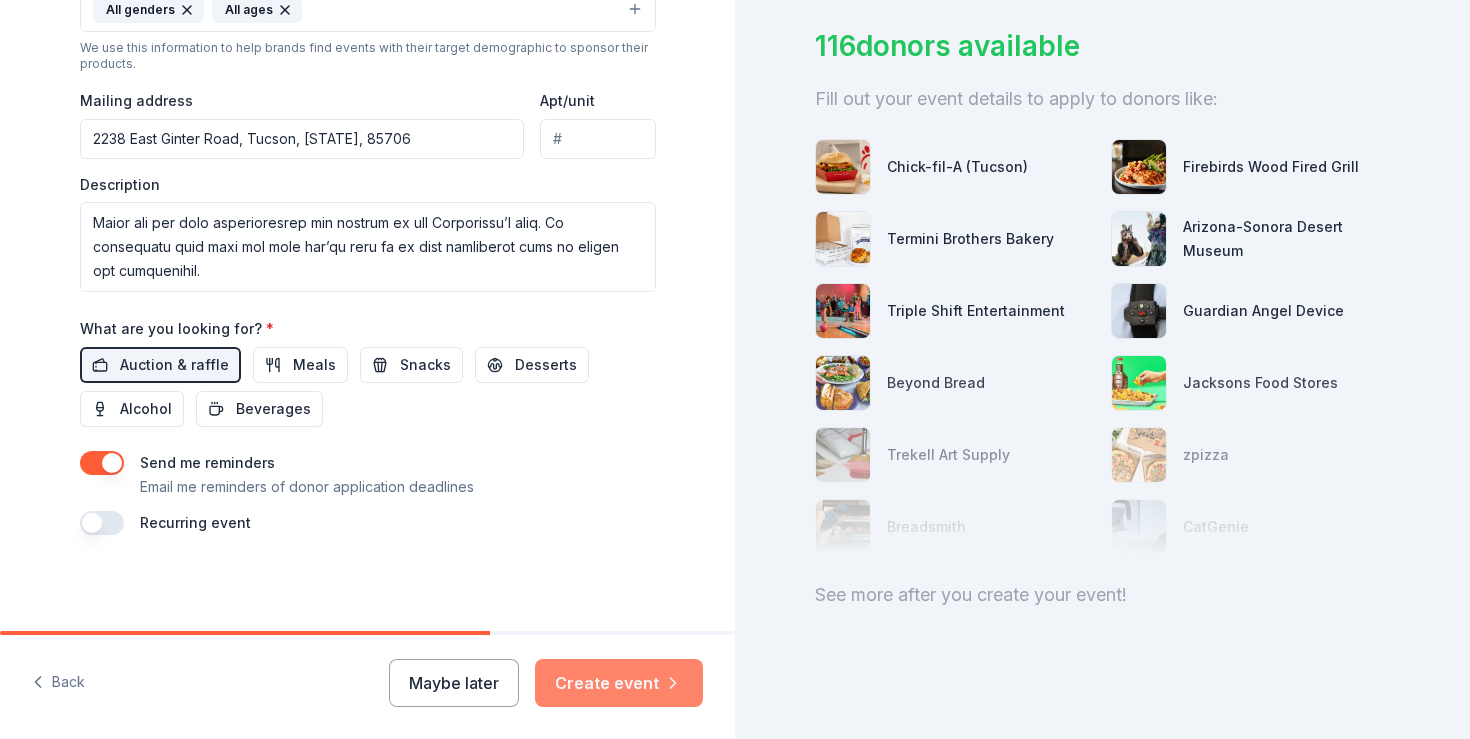 click on "Create event" at bounding box center (619, 683) 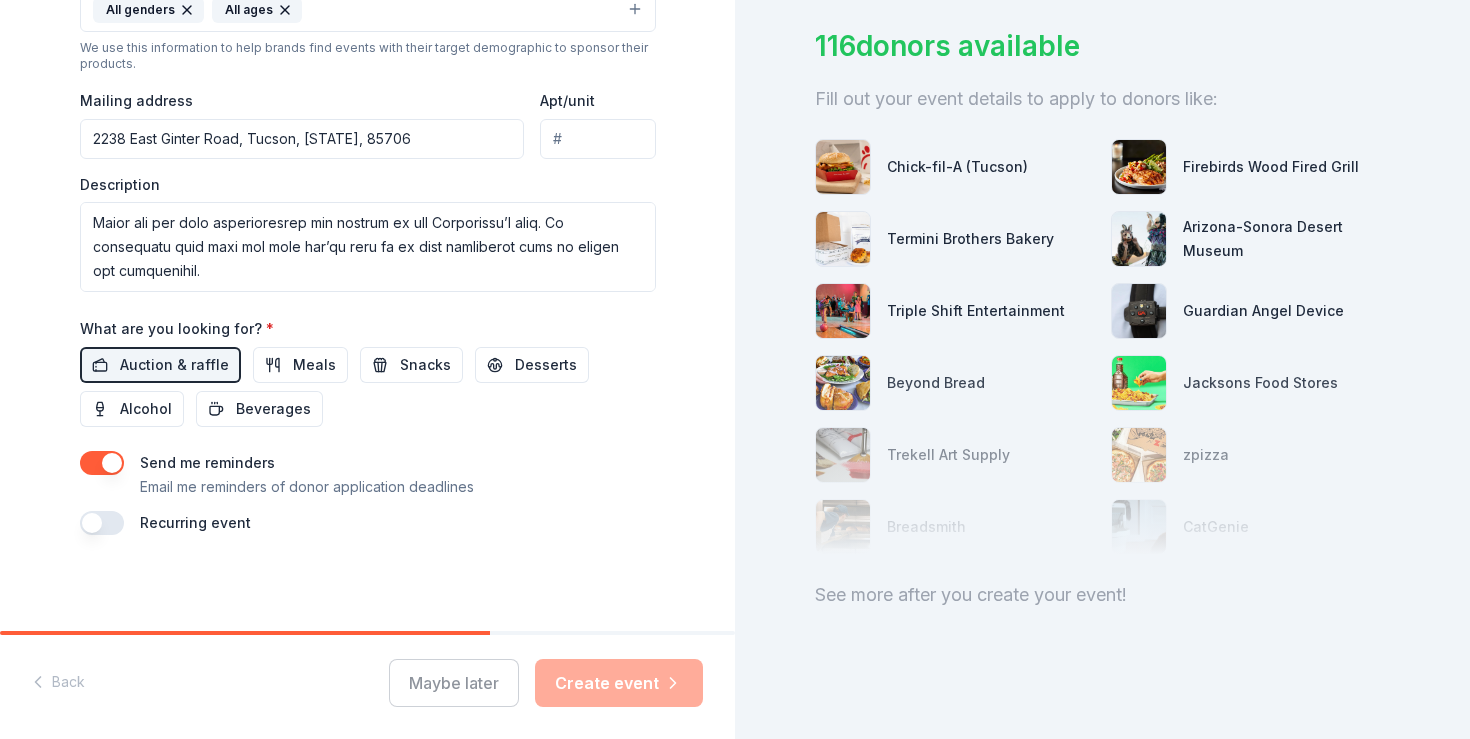 click on "Maybe later Create event" at bounding box center (546, 683) 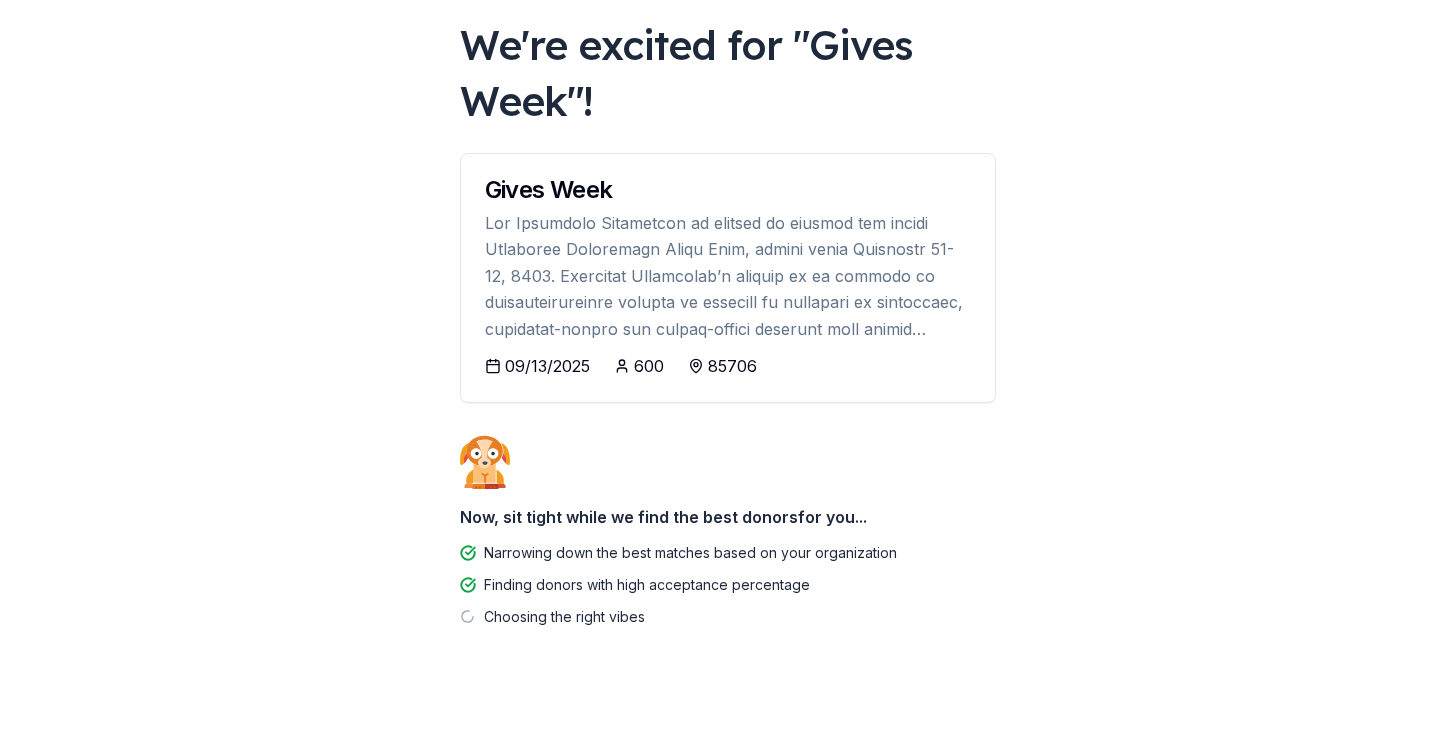 scroll, scrollTop: 132, scrollLeft: 0, axis: vertical 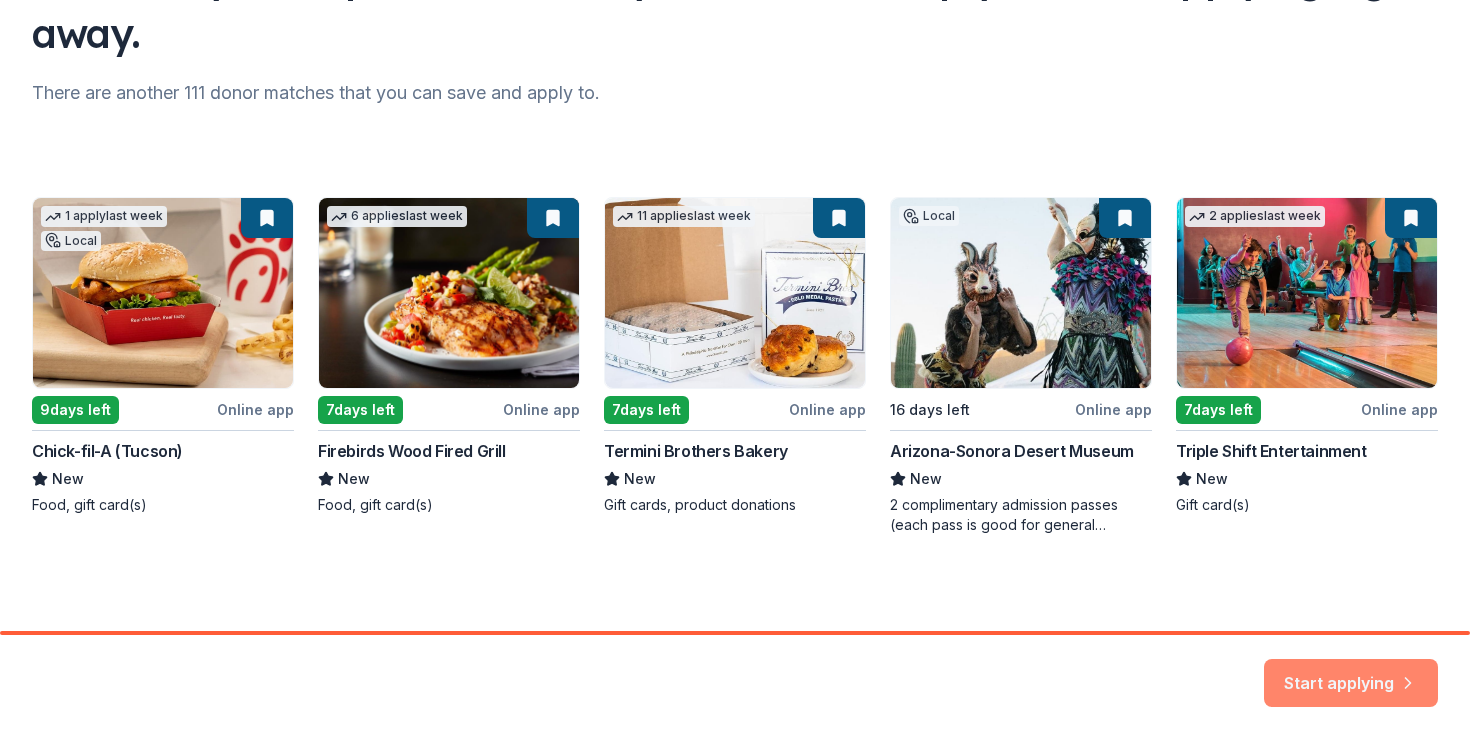 click on "Start applying" at bounding box center (1351, 671) 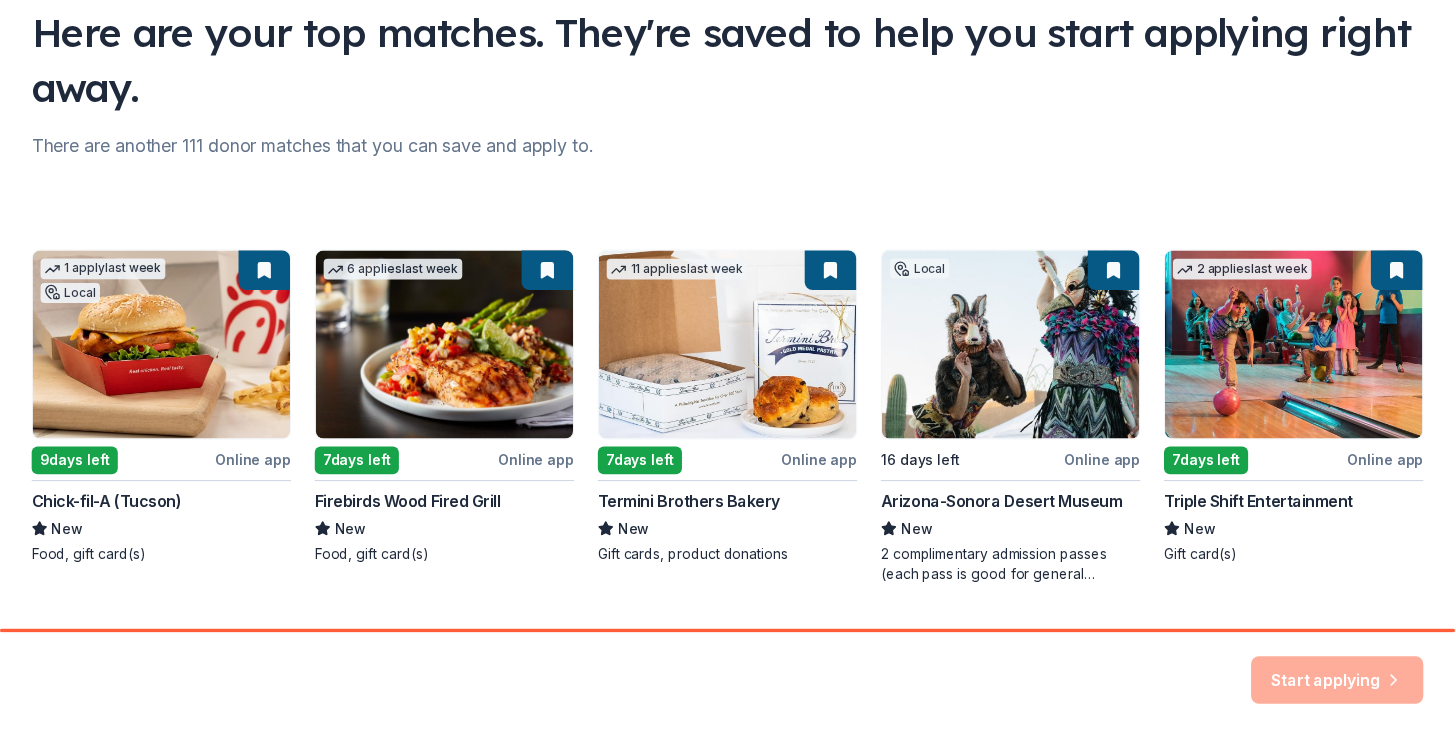scroll, scrollTop: 0, scrollLeft: 0, axis: both 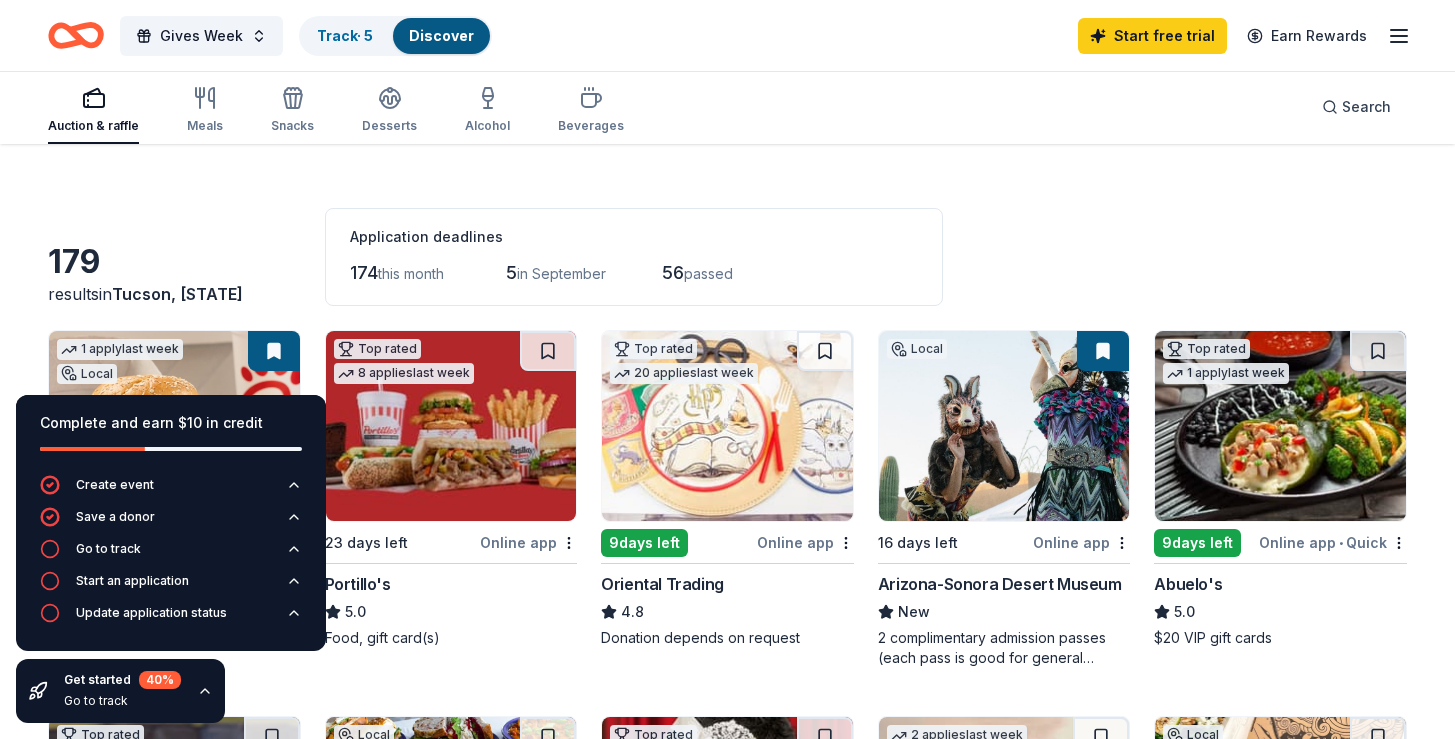 click on "179 results in Tucson, [STATE] Application deadlines 174 this month 5 in September 56 passed 1 apply last week Local 9 days left Online app Chick-fil-A (Tucson) New Food, gift card(s) Top rated 8 applies last week 23 days left Online app Portillo's 5.0 Food, gift card(s) Top rated 20 applies last week 9 days left Online app Oriental Trading 4.8 Donation depends on request Local 16 days left Online app Arizona-Sonora Desert Museum New 2 complimentary admission passes (each pass is good for general admission for 1 person) Top rated 1 apply last week 9 days left Online app • Quick Abuelo's 5.0 $20 VIP gift cards Top rated 21 applies last week 7 days left Online app • Quick BarkBox 5.0 Dog toy(s), dog food Local 23 days left Online app Beyond Bread New Gift cards Top rated 7 days left Online app Black Bear Diner 4.9 Merchandise, certificate(s) 2 applies last week 7 days left Online app Let's Roam 4.4 Local 7 days left Online app zpizza New 6 applies last week 7 days left • New" at bounding box center (727, 1382) 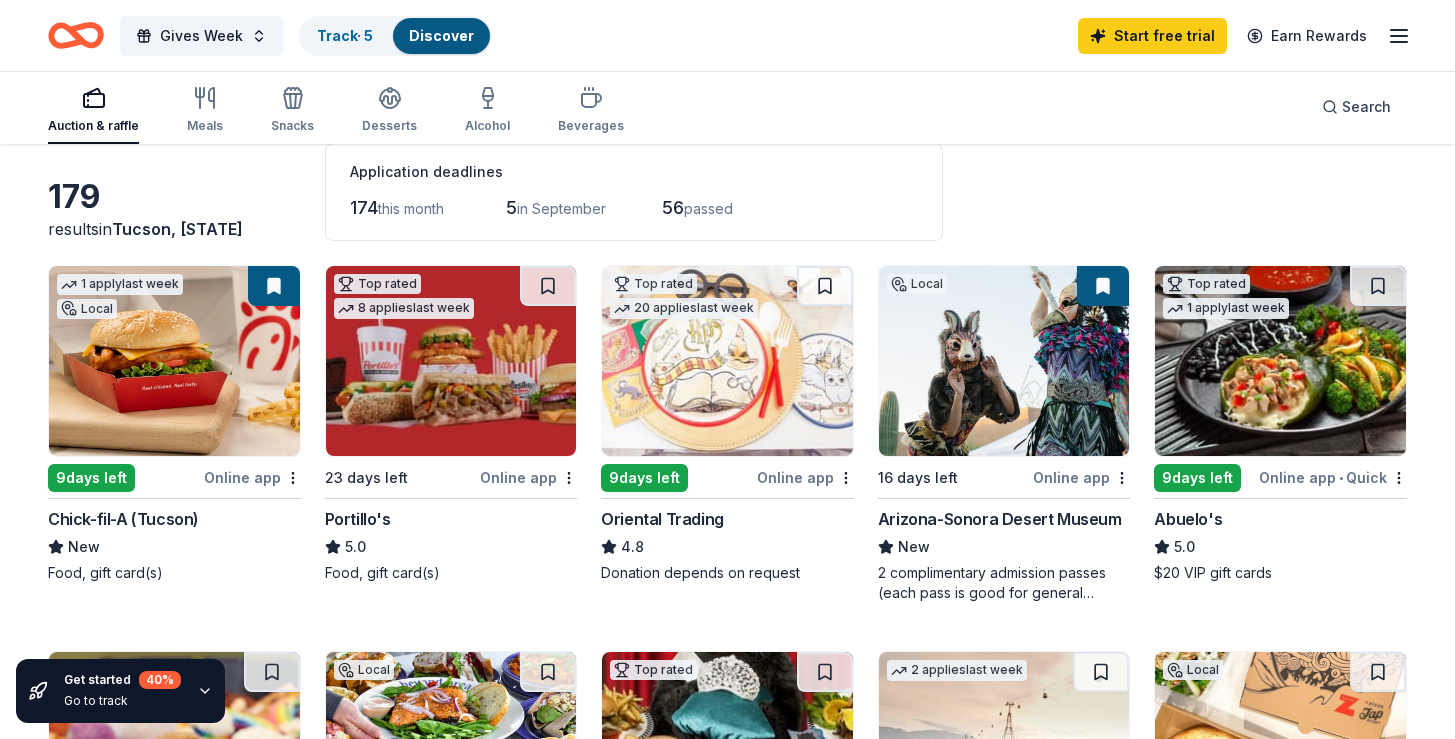 scroll, scrollTop: 107, scrollLeft: 0, axis: vertical 